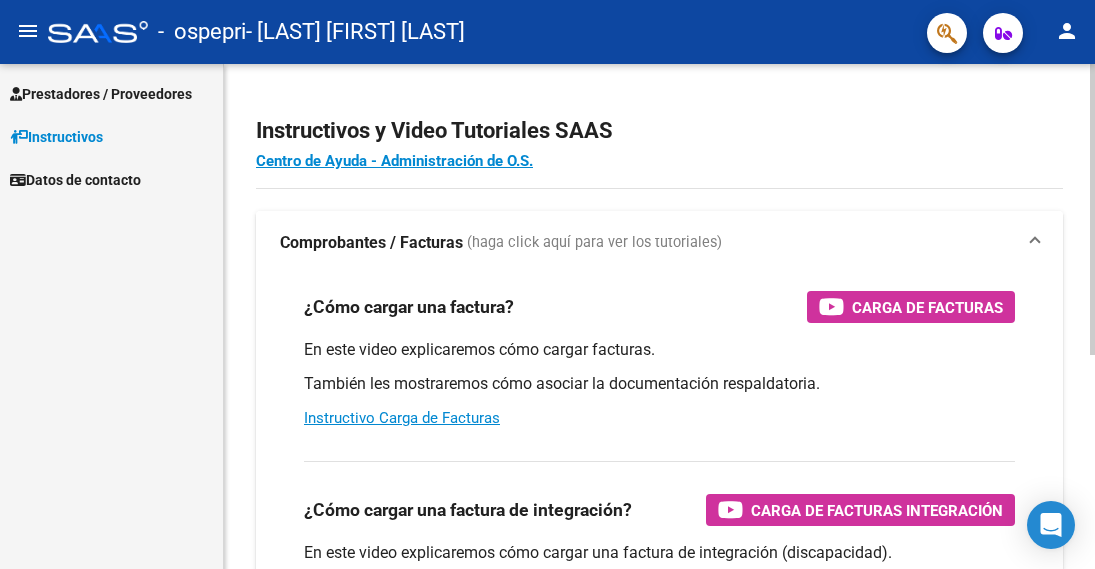 scroll, scrollTop: 0, scrollLeft: 0, axis: both 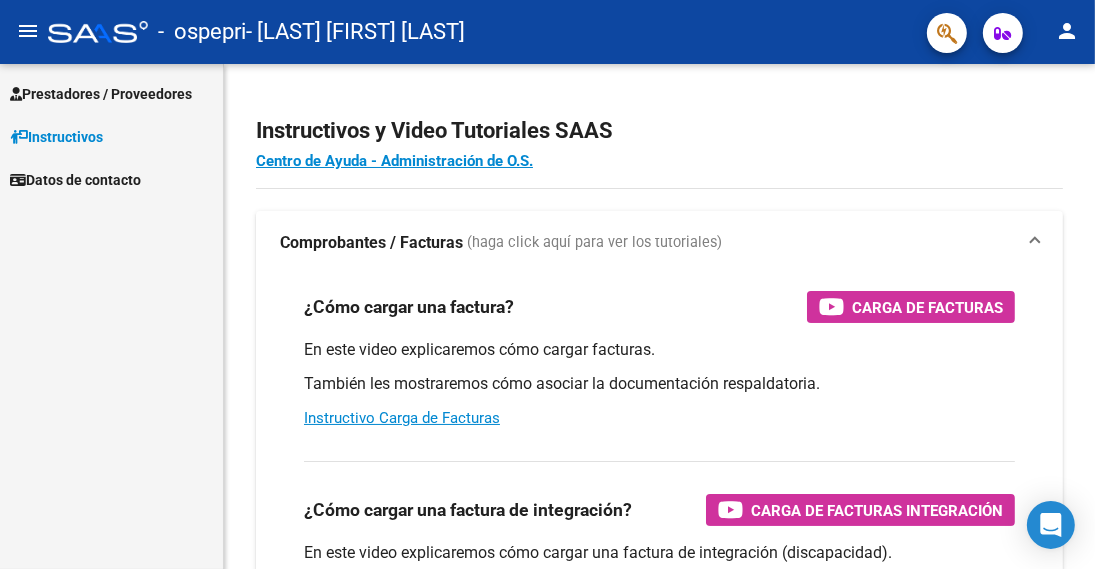 click on "Prestadores / Proveedores" at bounding box center [101, 94] 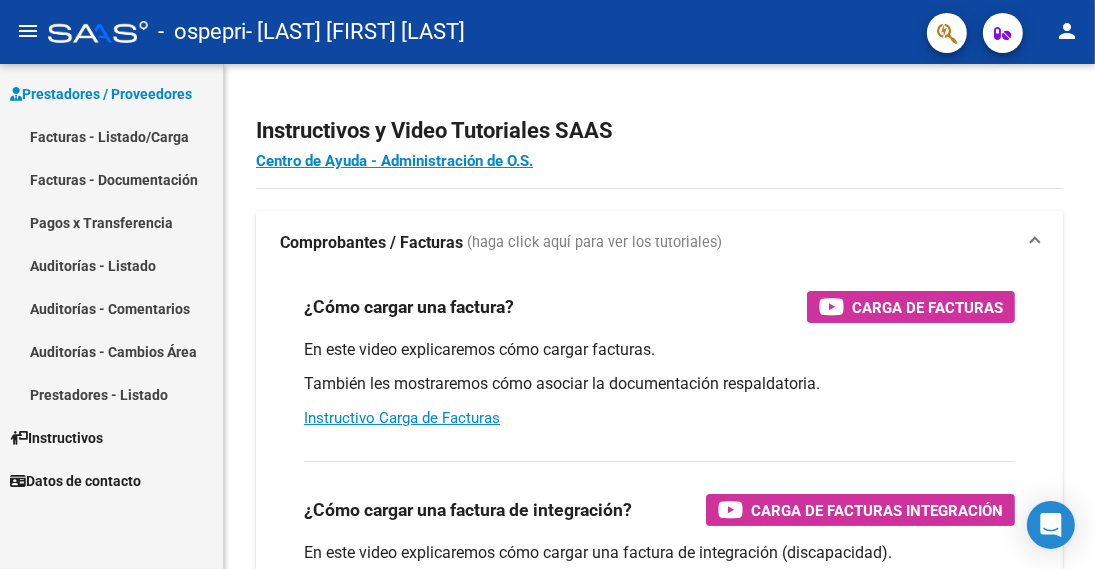 click on "Facturas - Listado/Carga" at bounding box center (111, 136) 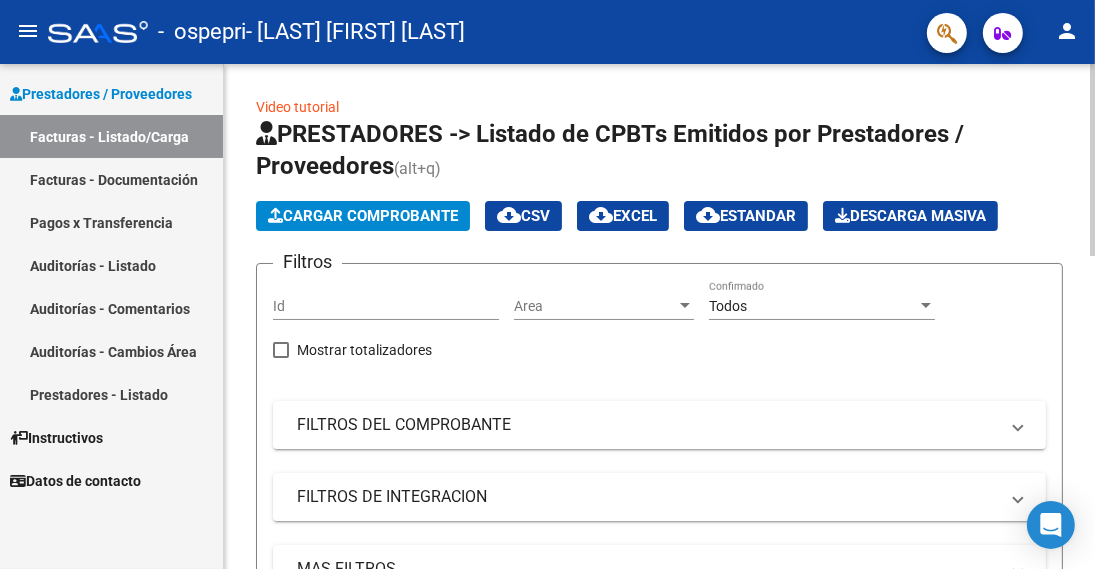 click on "Cargar Comprobante" 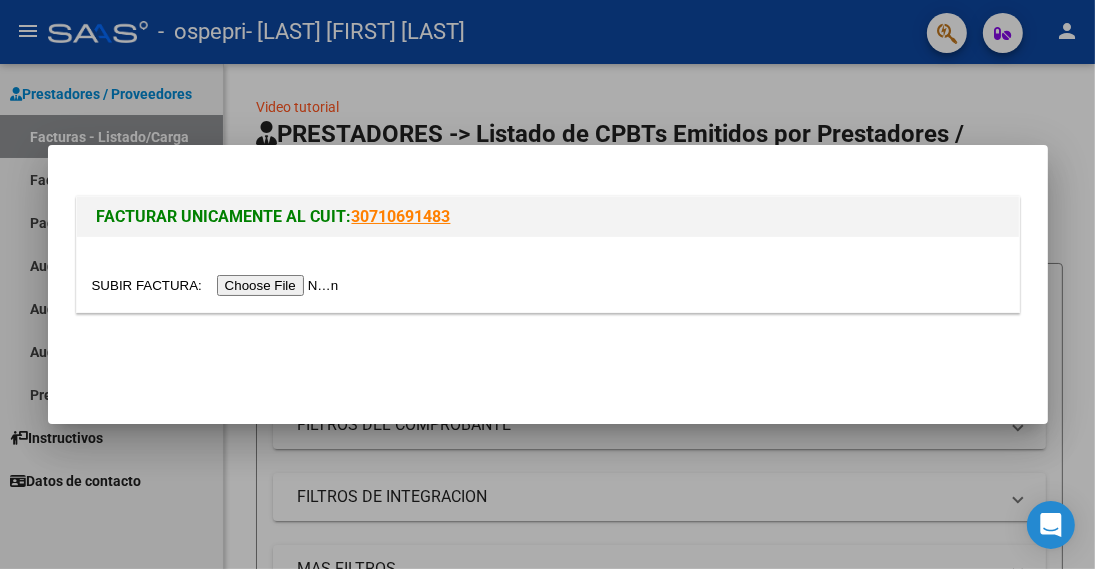 click at bounding box center (218, 285) 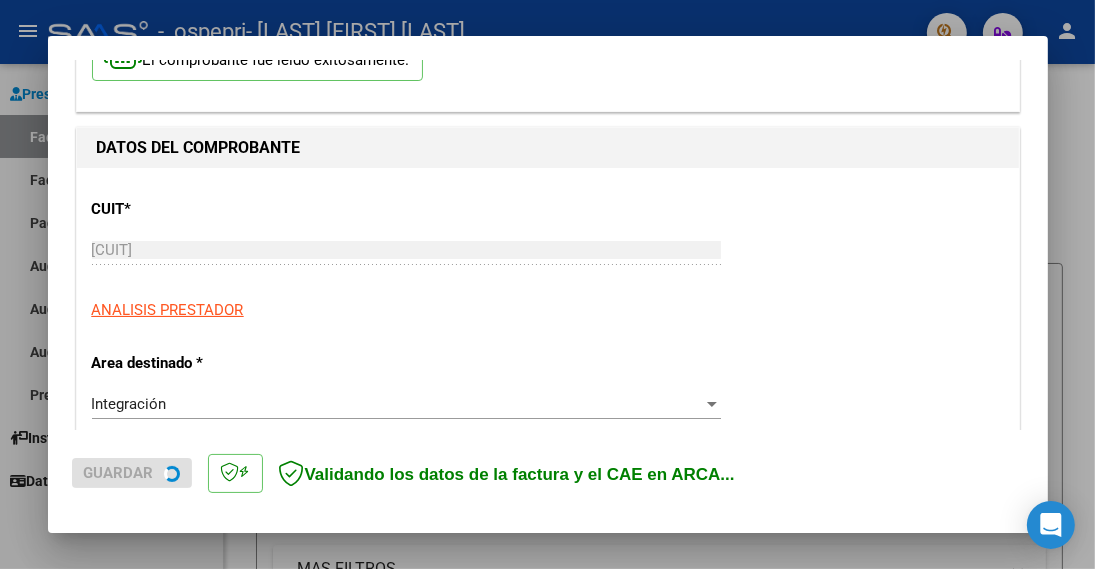 scroll, scrollTop: 200, scrollLeft: 0, axis: vertical 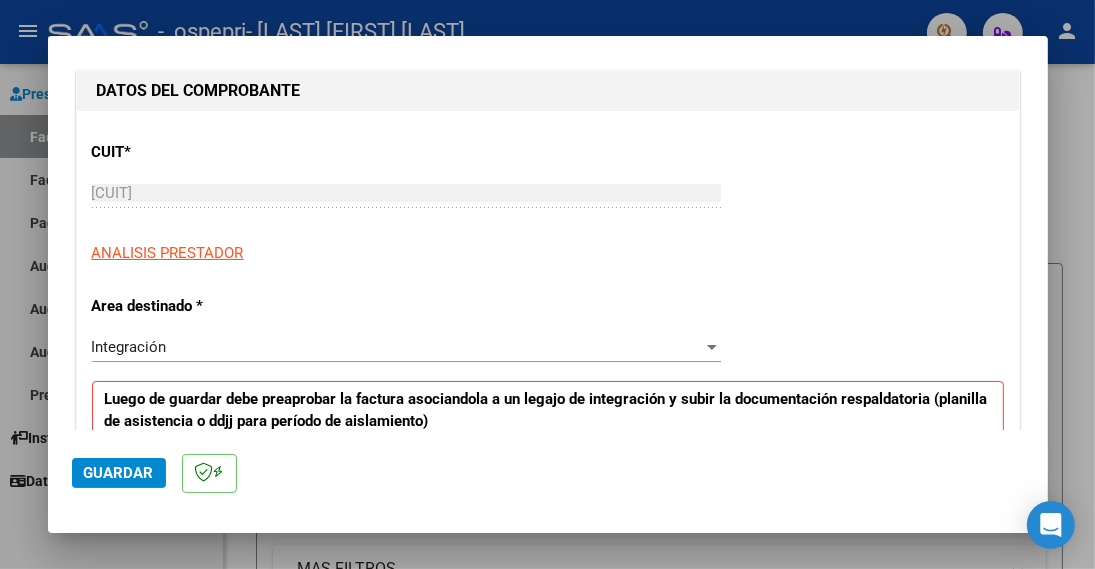 click on "Integración" at bounding box center [397, 347] 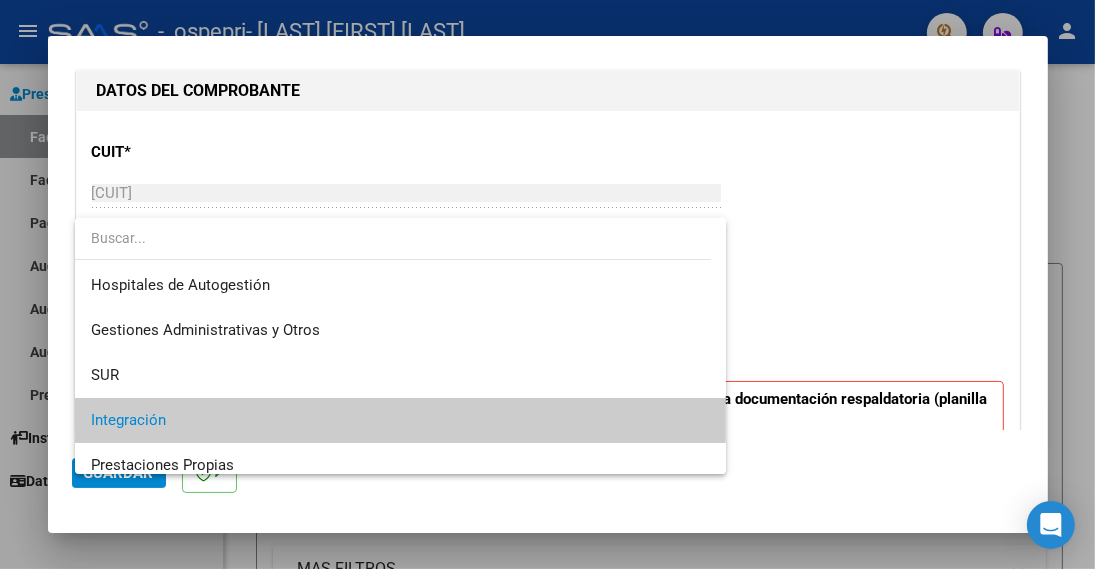 scroll, scrollTop: 74, scrollLeft: 0, axis: vertical 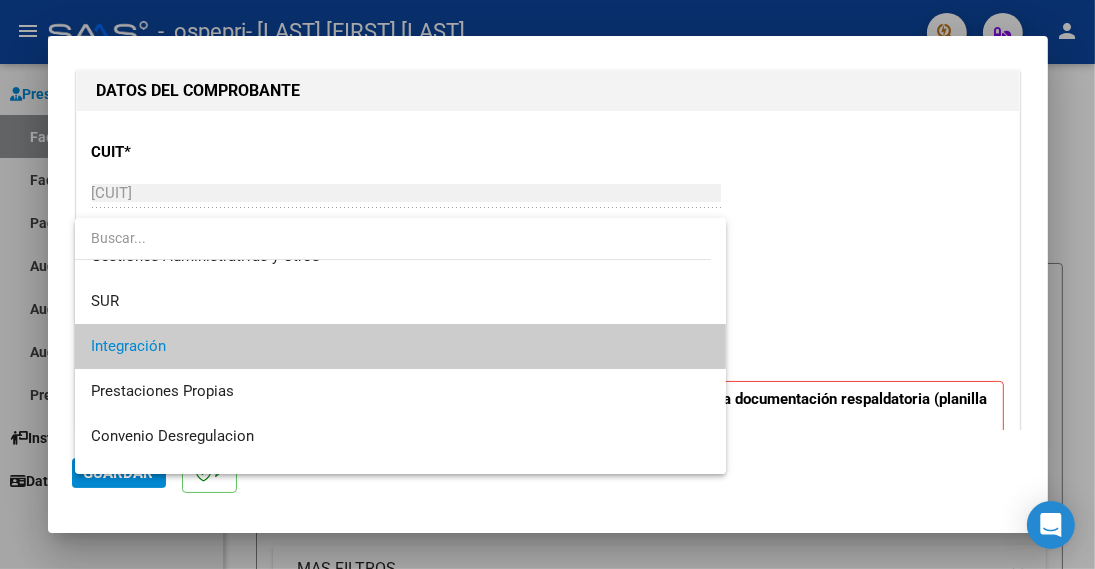 click on "Integración" at bounding box center (400, 346) 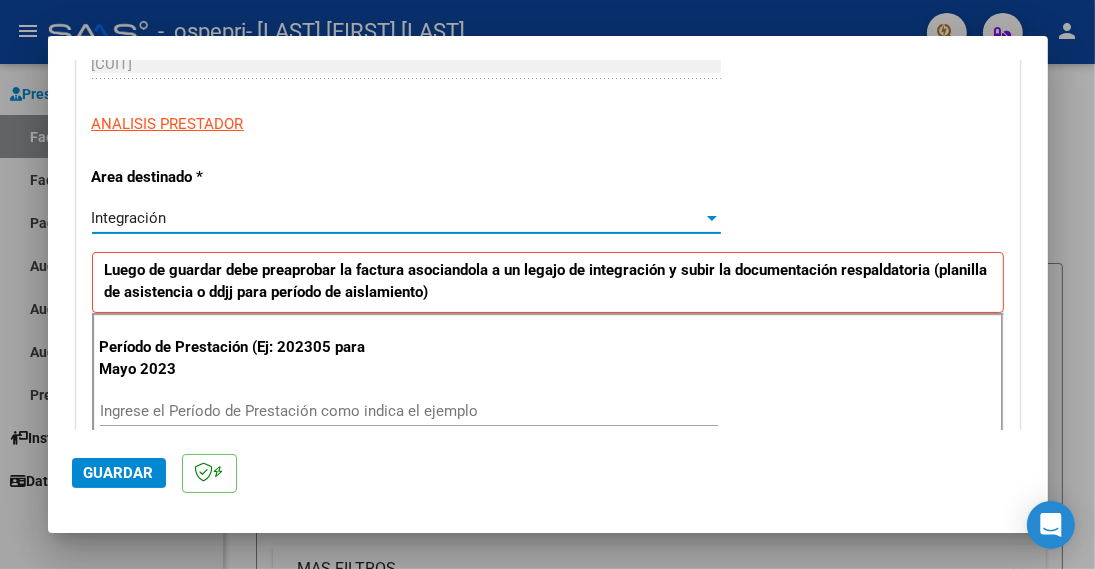 scroll, scrollTop: 400, scrollLeft: 0, axis: vertical 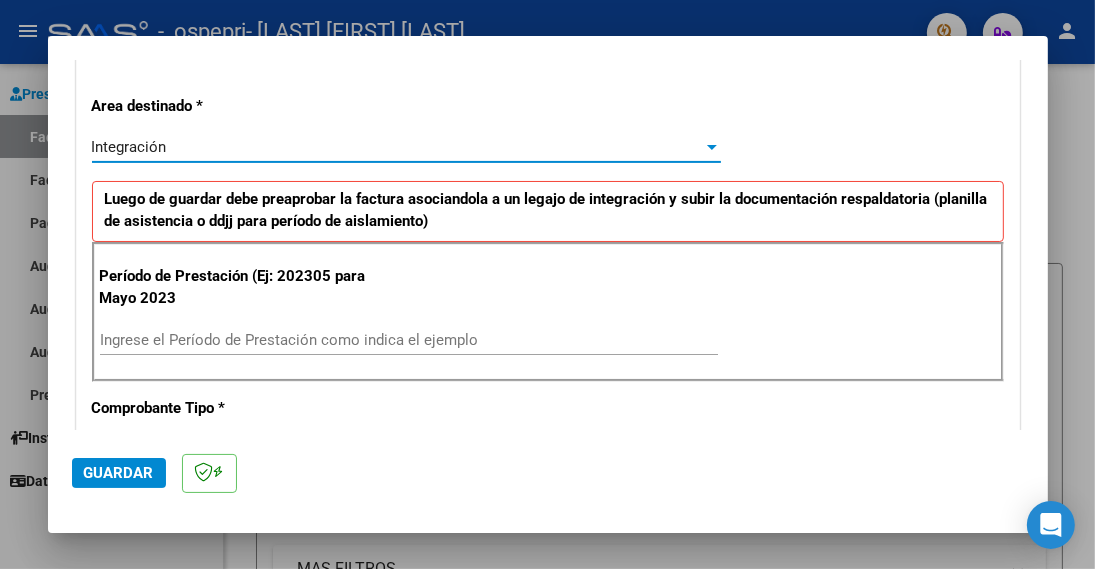 click on "Ingrese el Período de Prestación como indica el ejemplo" at bounding box center [409, 340] 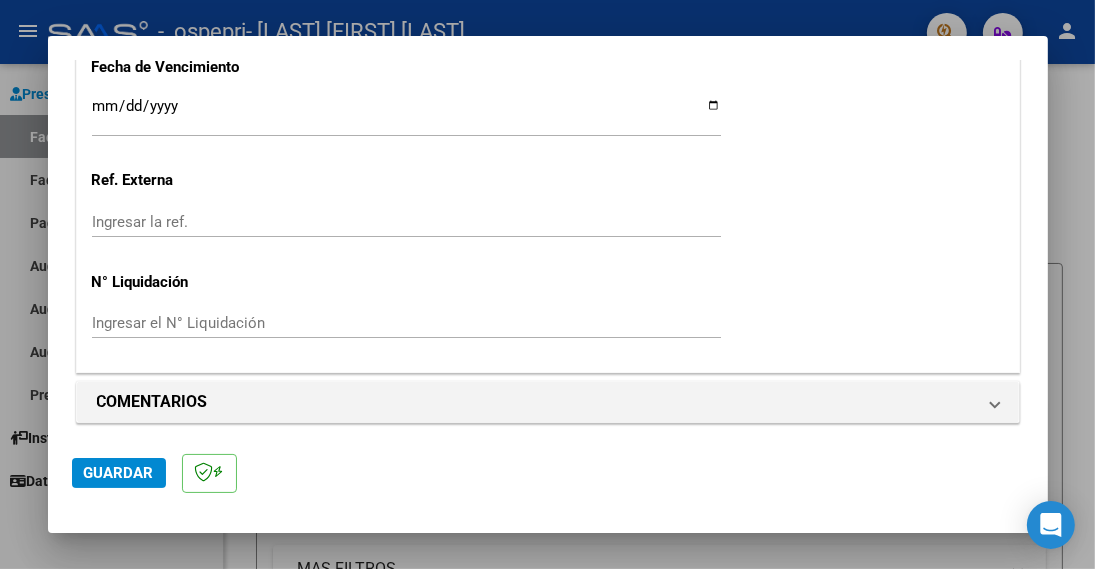 scroll, scrollTop: 1407, scrollLeft: 0, axis: vertical 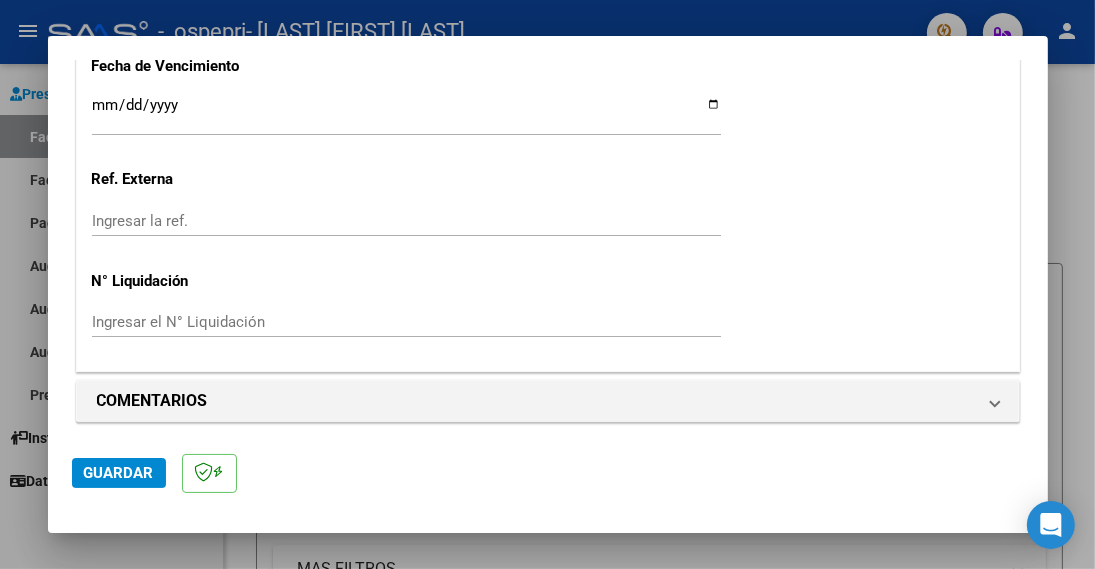 type on "202507" 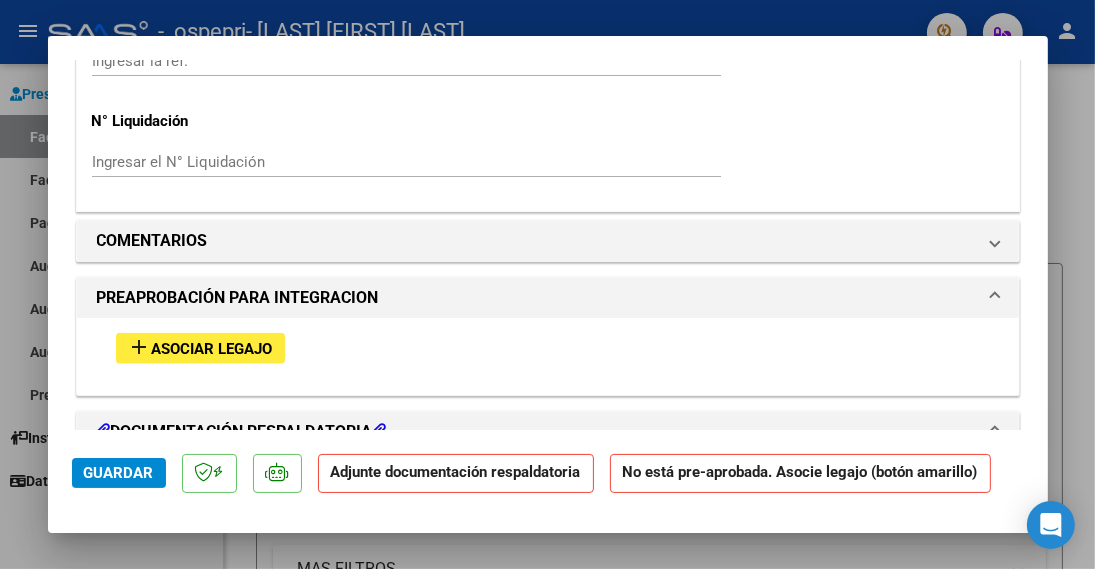 scroll, scrollTop: 1600, scrollLeft: 0, axis: vertical 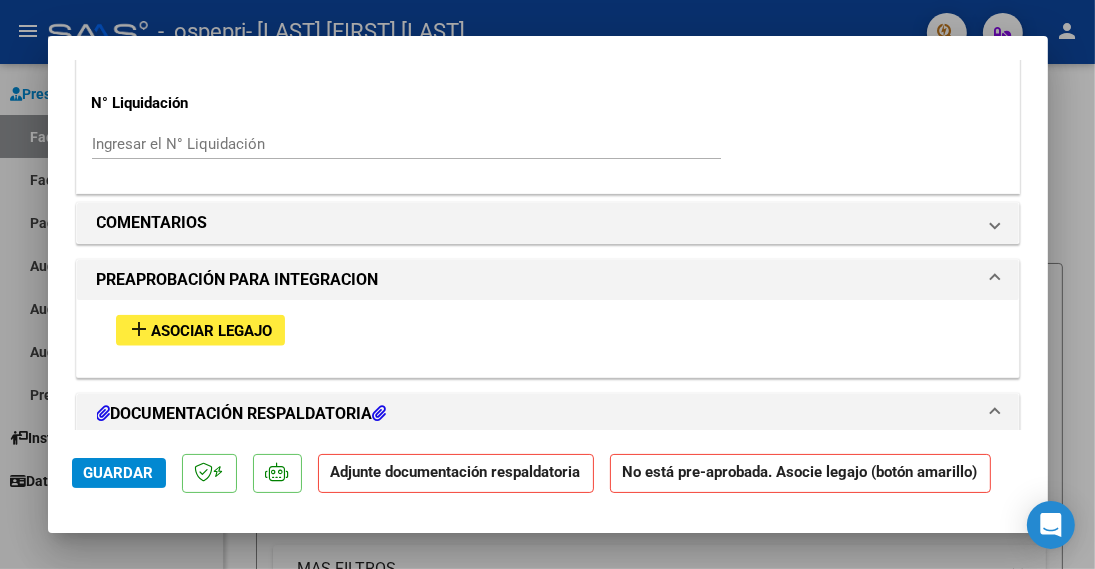 click on "add Asociar Legajo" at bounding box center [200, 330] 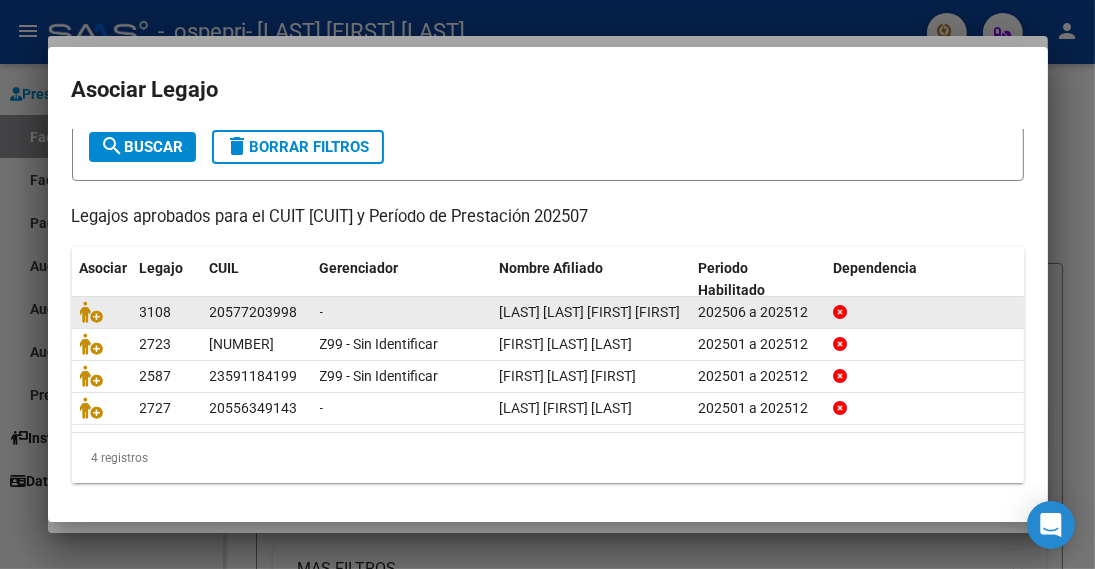 scroll, scrollTop: 146, scrollLeft: 0, axis: vertical 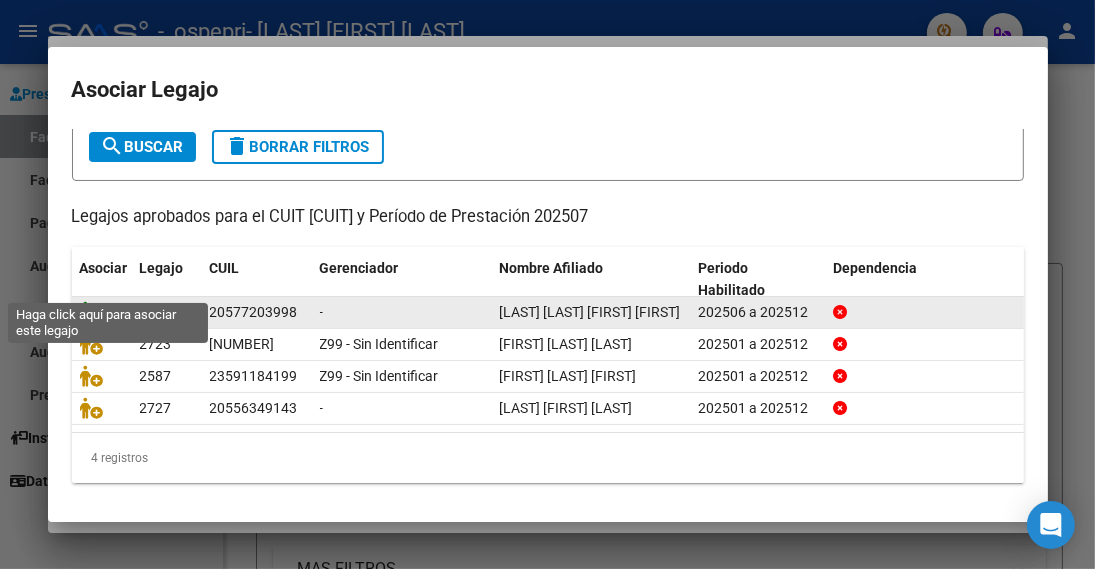 click 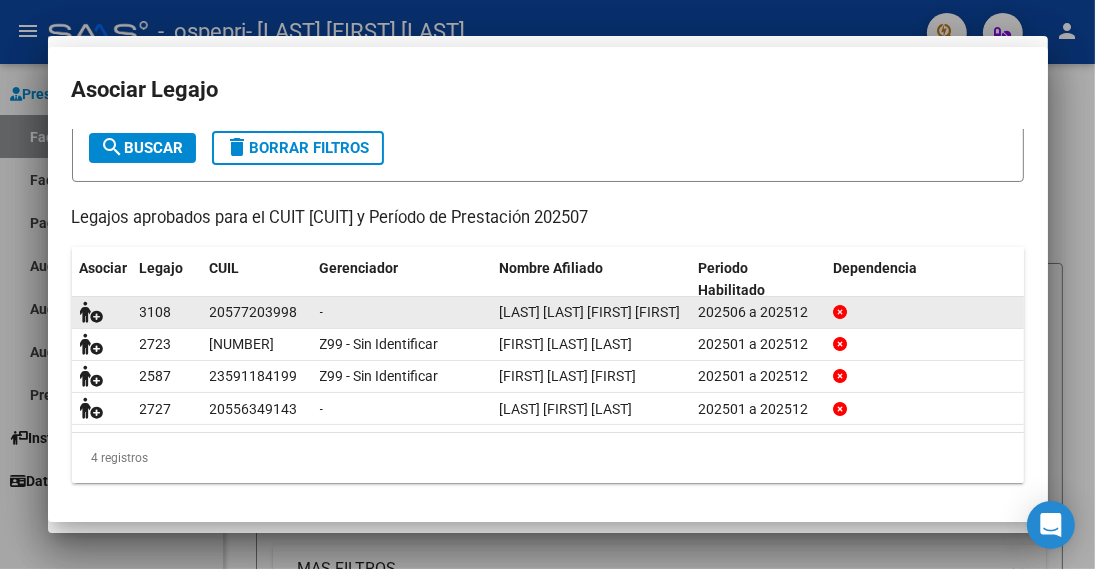 scroll, scrollTop: 1652, scrollLeft: 0, axis: vertical 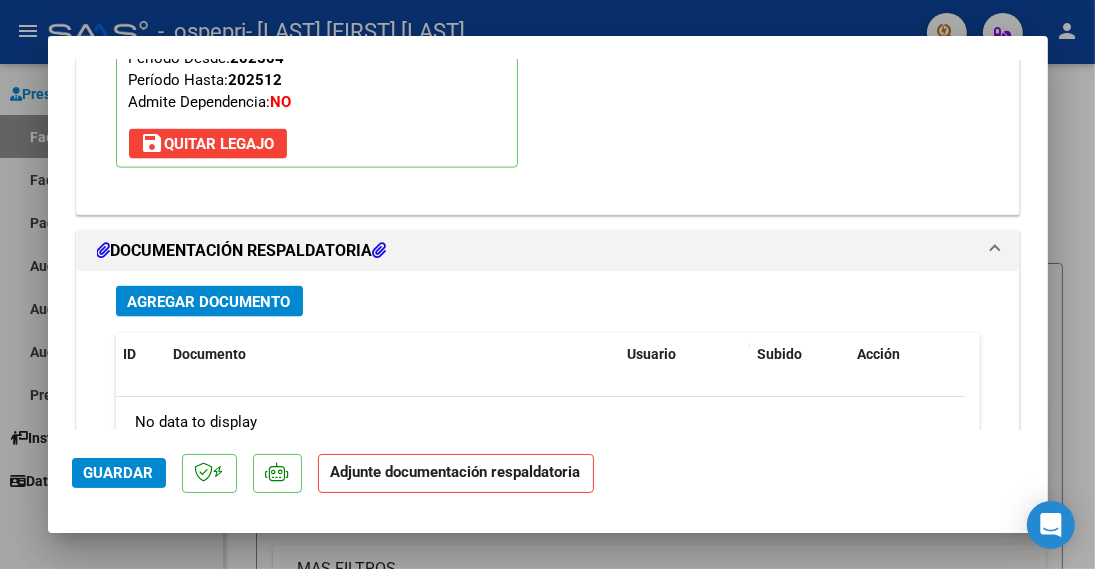 click on "Agregar Documento" at bounding box center [209, 302] 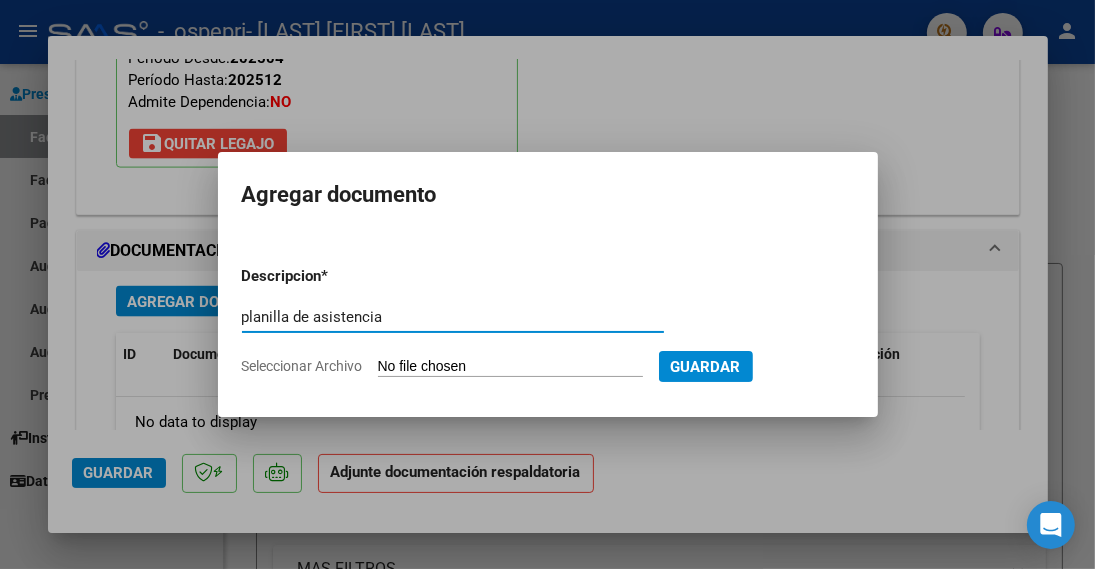 type on "planilla de asistencia" 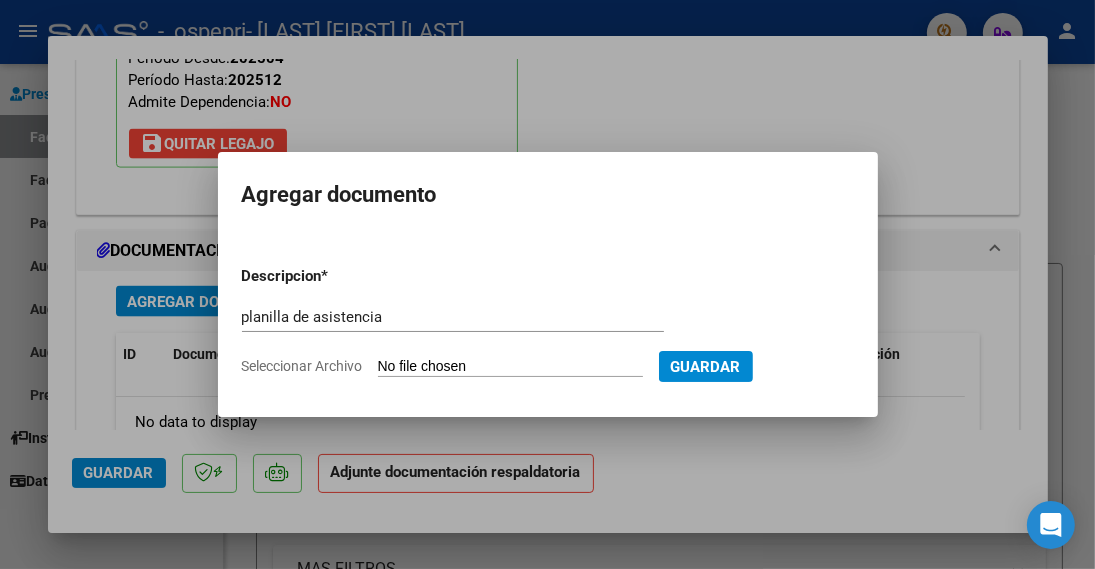 type on "C:\fakepath\[FILENAME].pdf" 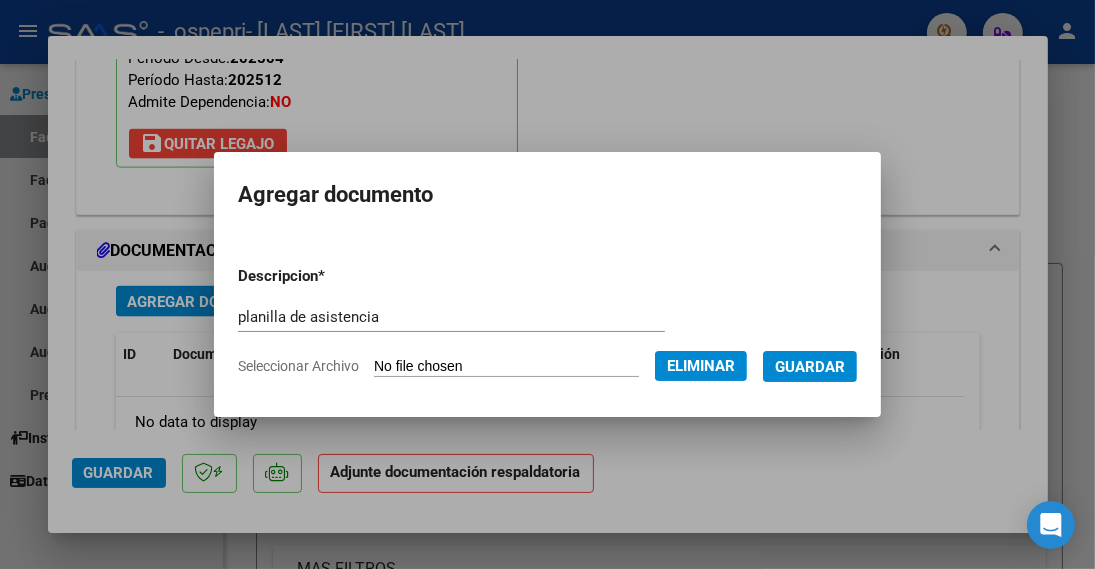 click on "Guardar" at bounding box center [810, 367] 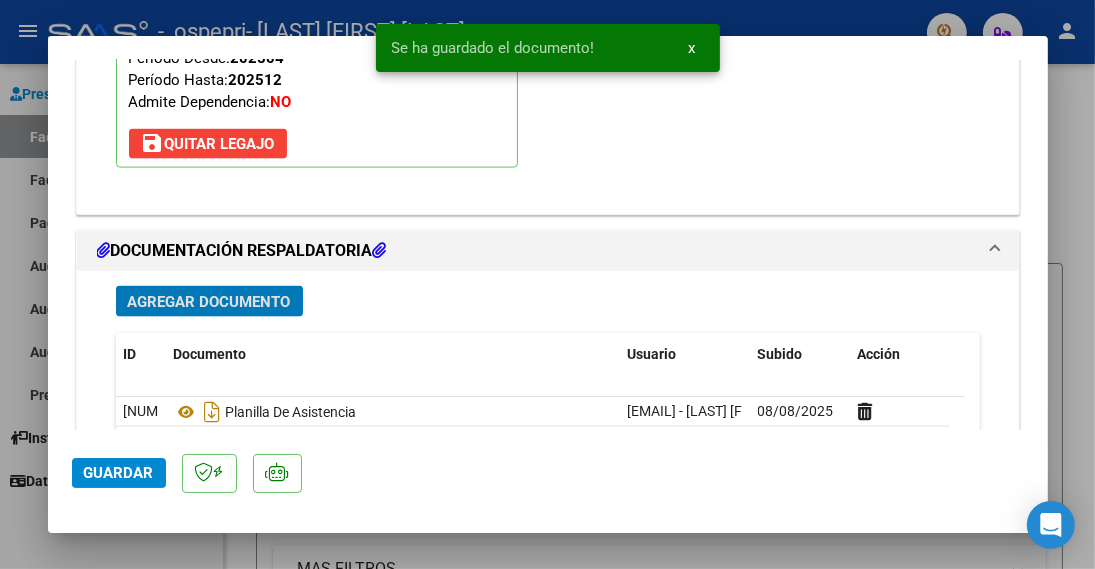 scroll, scrollTop: 2311, scrollLeft: 0, axis: vertical 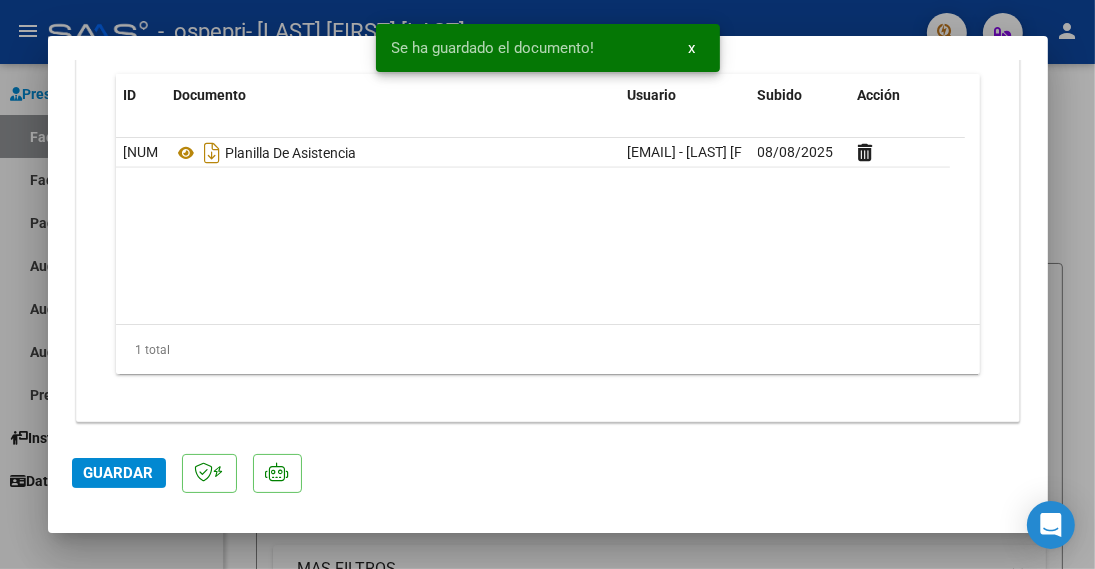 click on "Guardar" 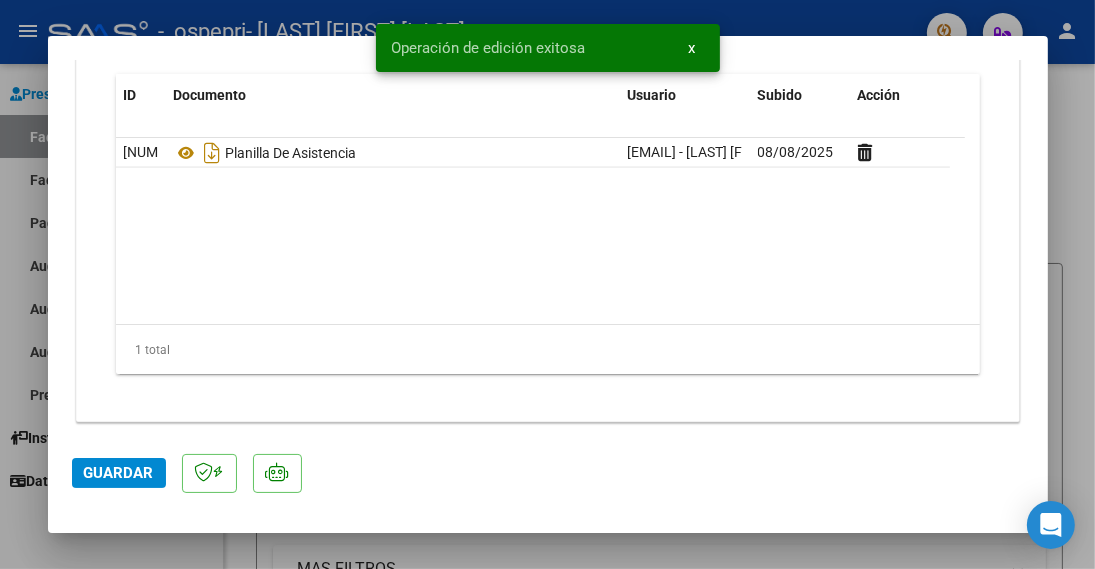 click on "x" at bounding box center [692, 48] 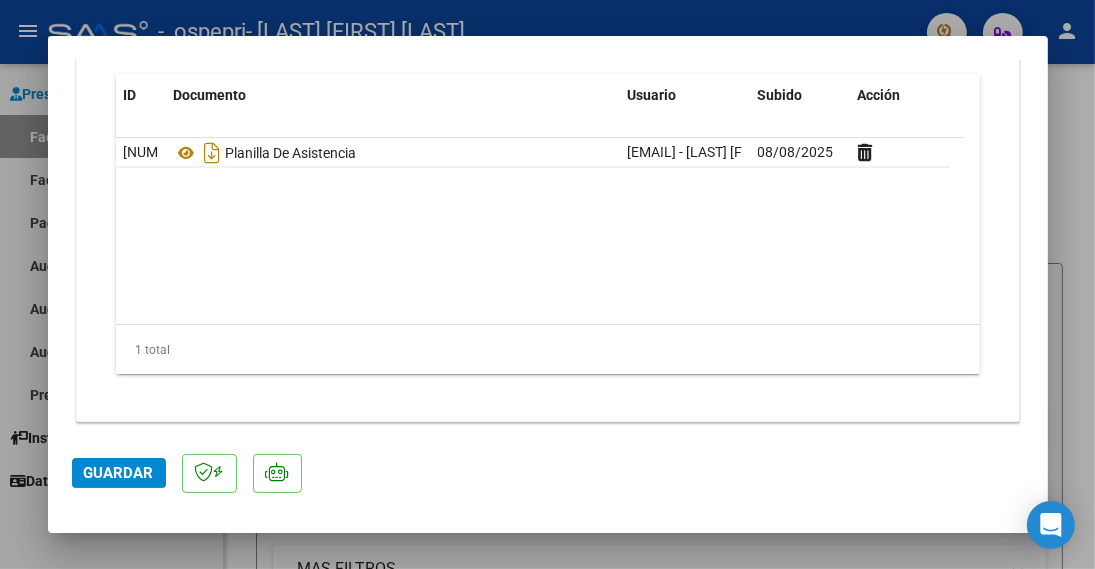 click at bounding box center (547, 284) 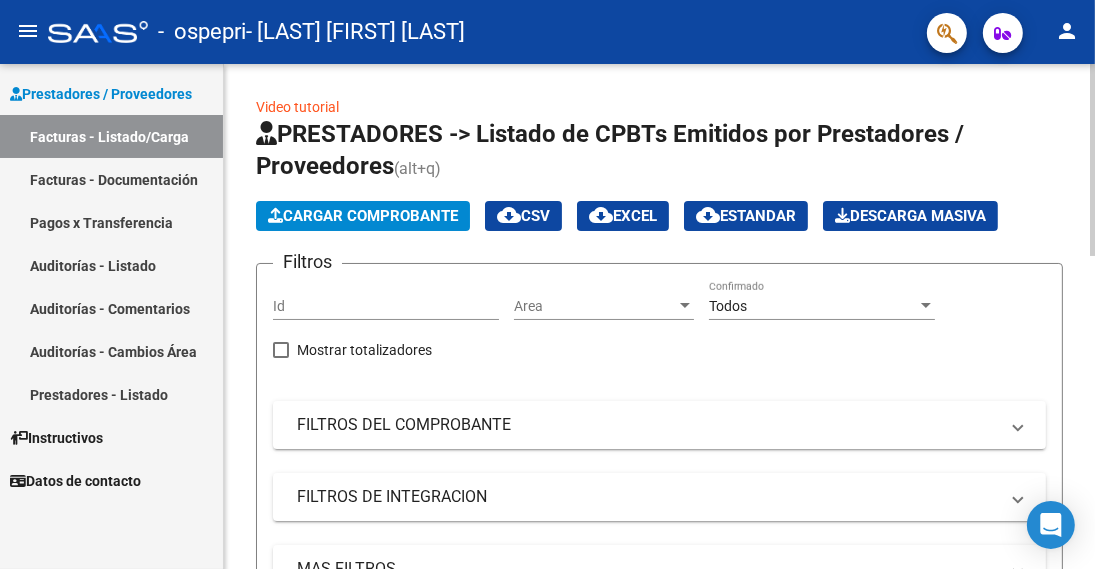 click on "Cargar Comprobante" 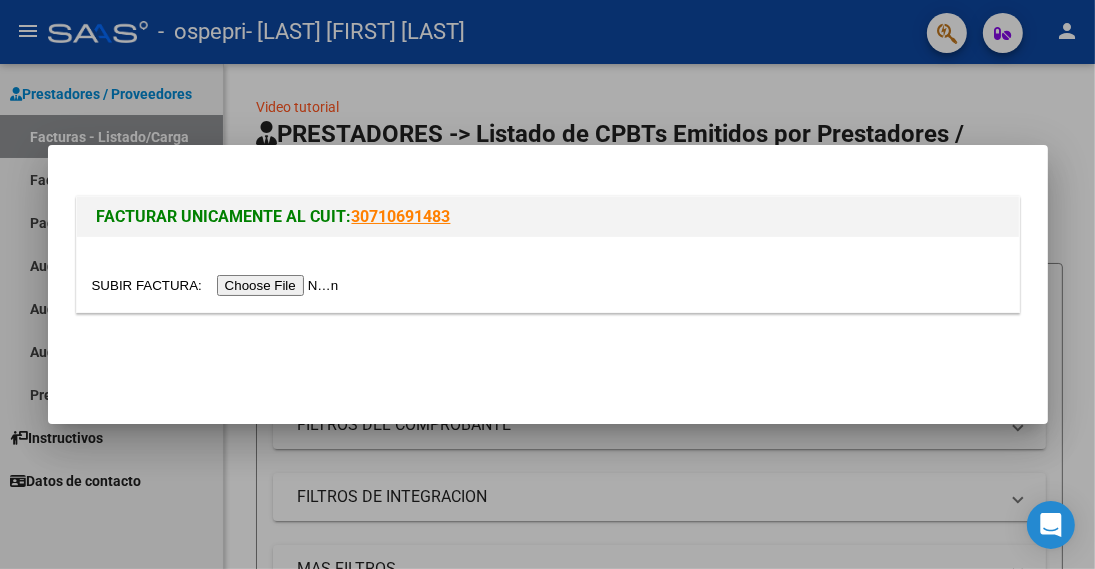 click at bounding box center [218, 285] 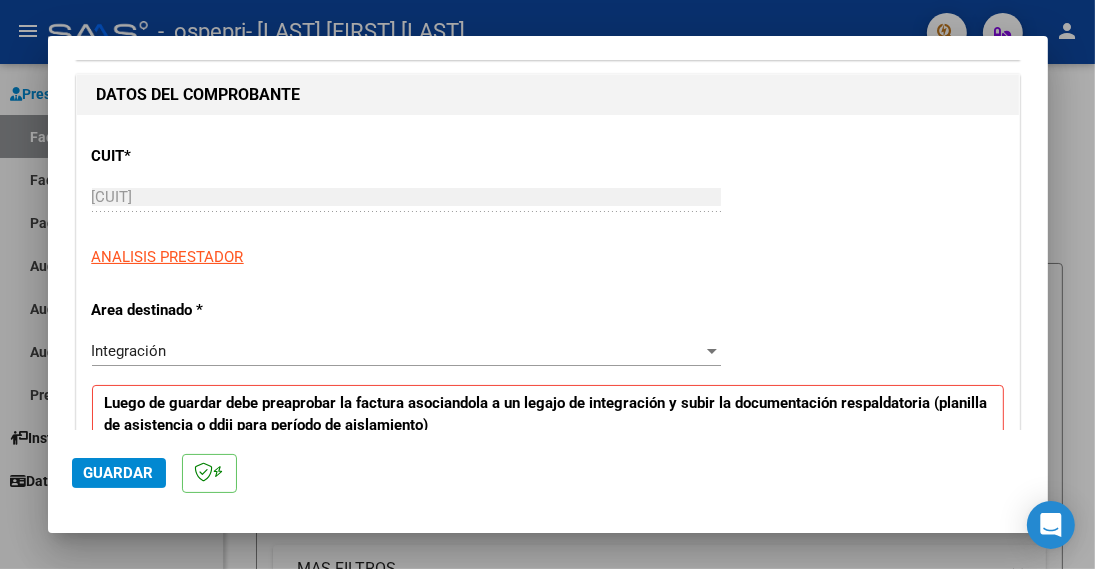 scroll, scrollTop: 500, scrollLeft: 0, axis: vertical 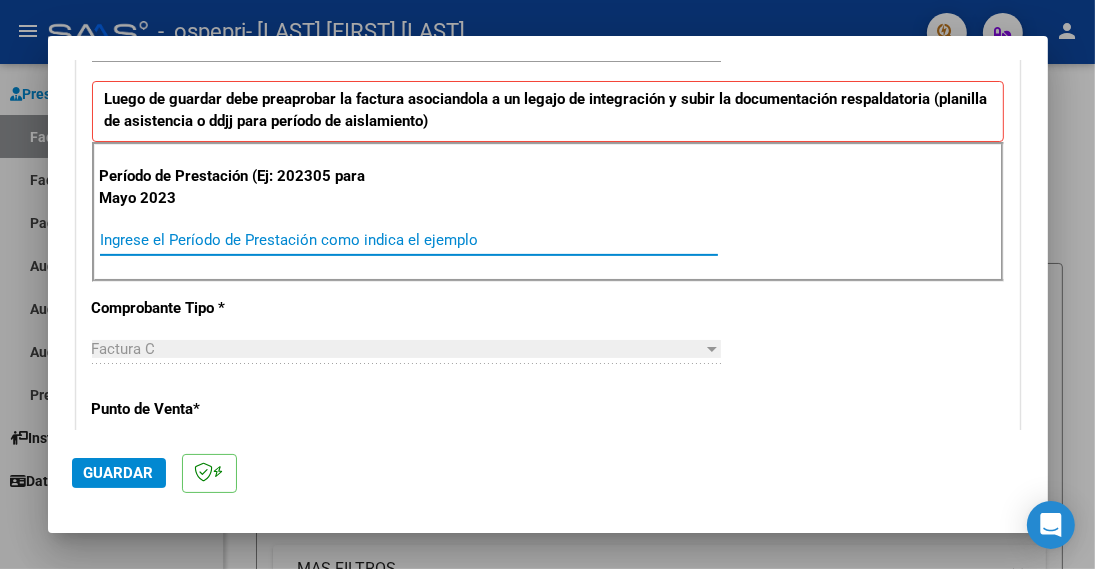 click on "Ingrese el Período de Prestación como indica el ejemplo" at bounding box center [409, 240] 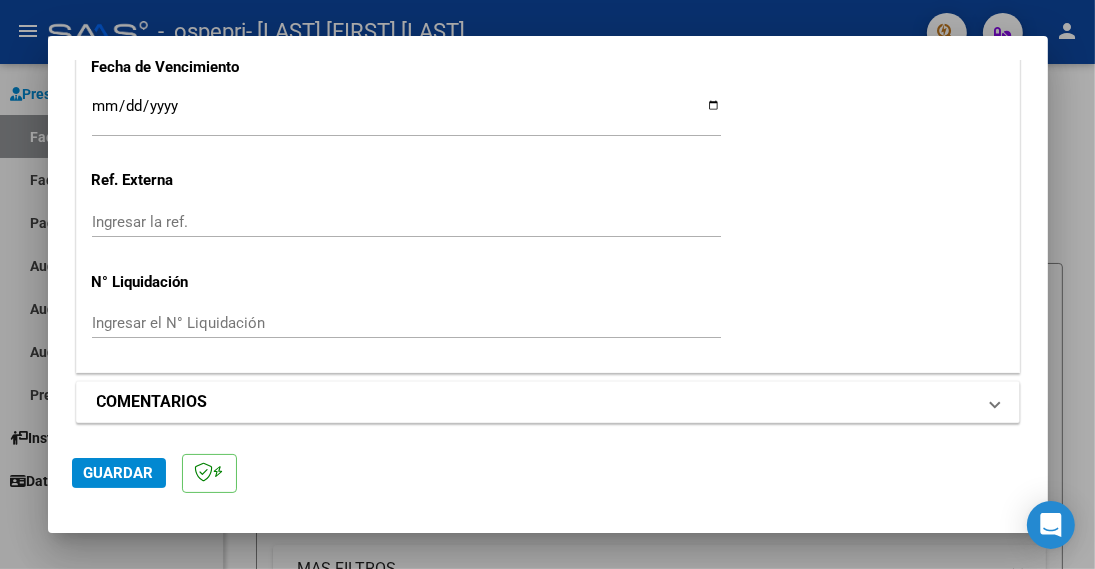 scroll, scrollTop: 1407, scrollLeft: 0, axis: vertical 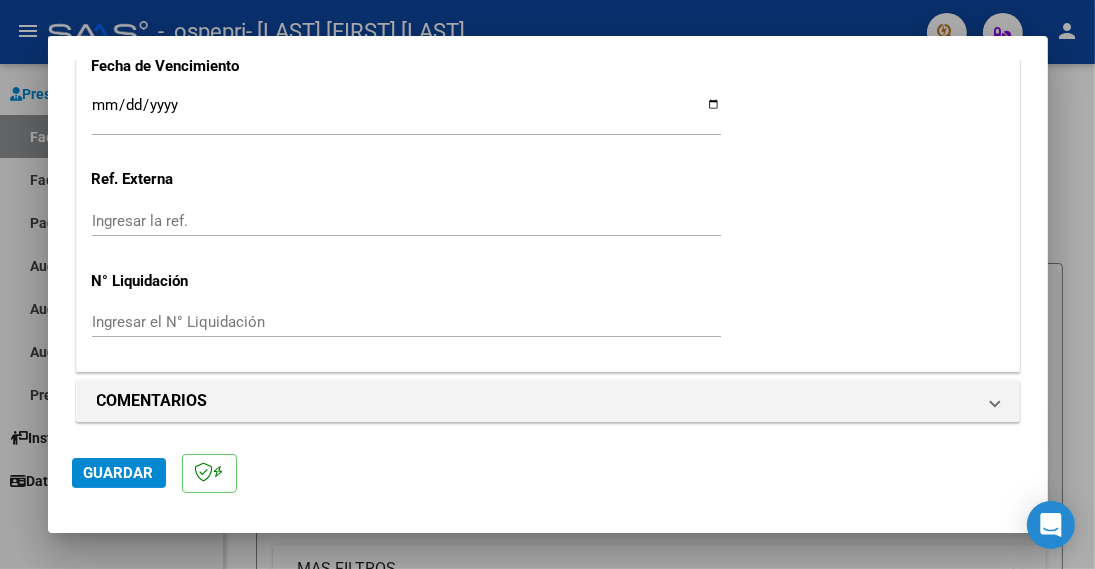 type on "202507" 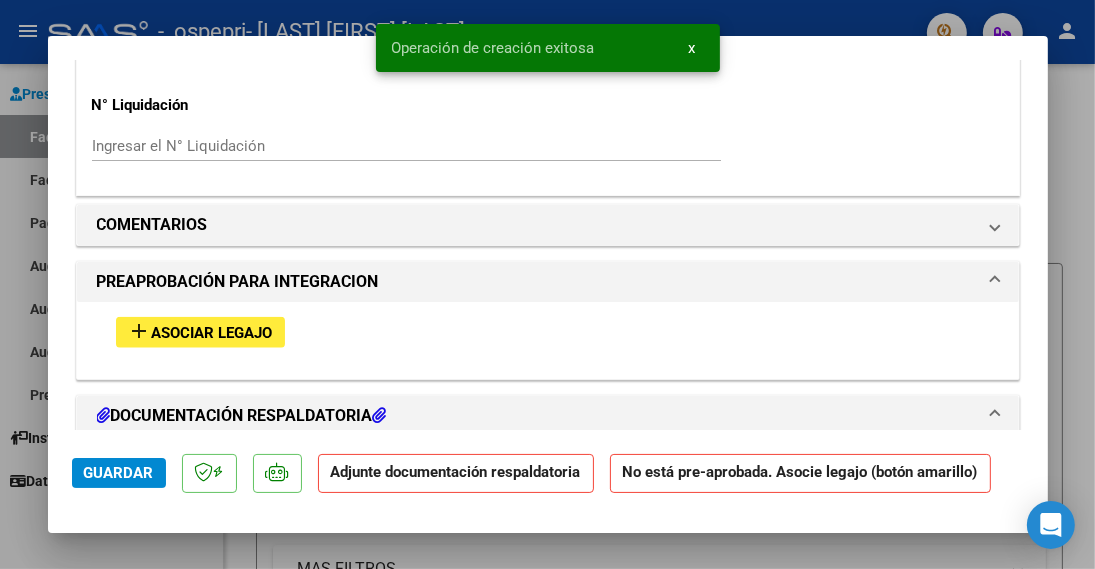 scroll, scrollTop: 1600, scrollLeft: 0, axis: vertical 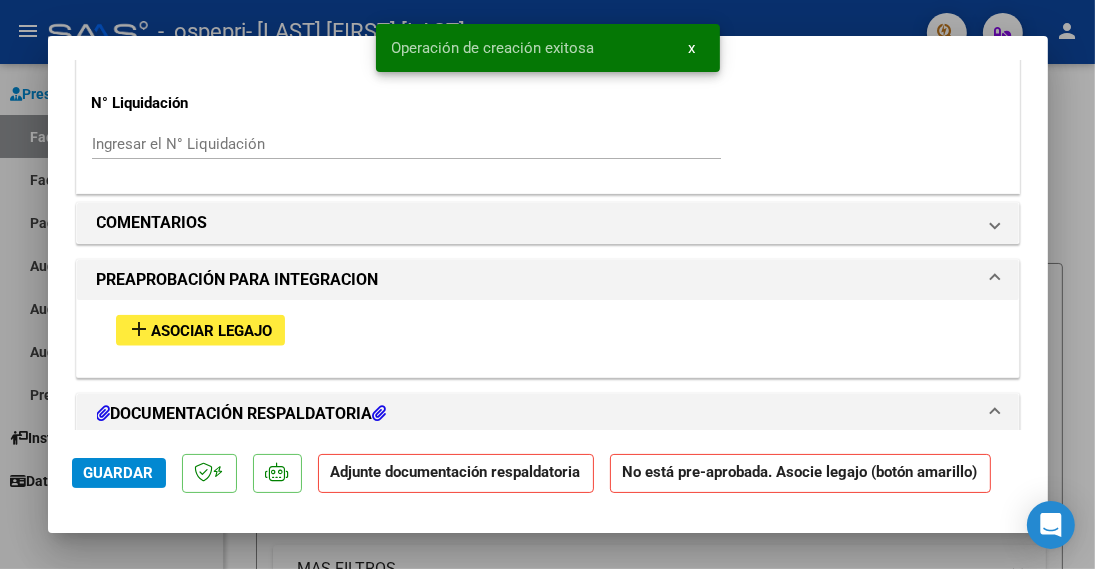 click on "add" at bounding box center [140, 329] 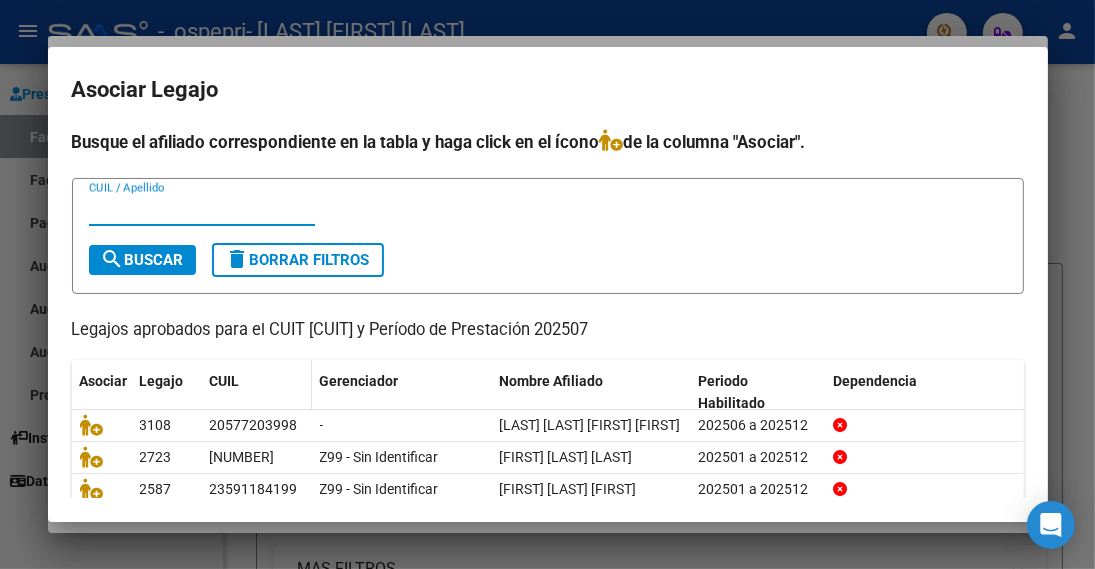 scroll, scrollTop: 100, scrollLeft: 0, axis: vertical 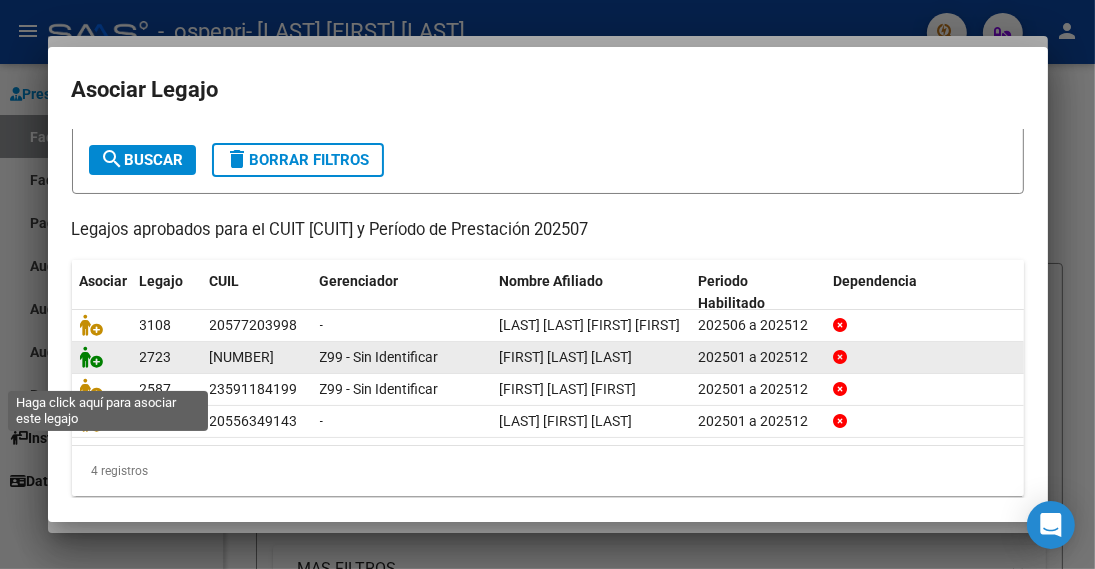 click 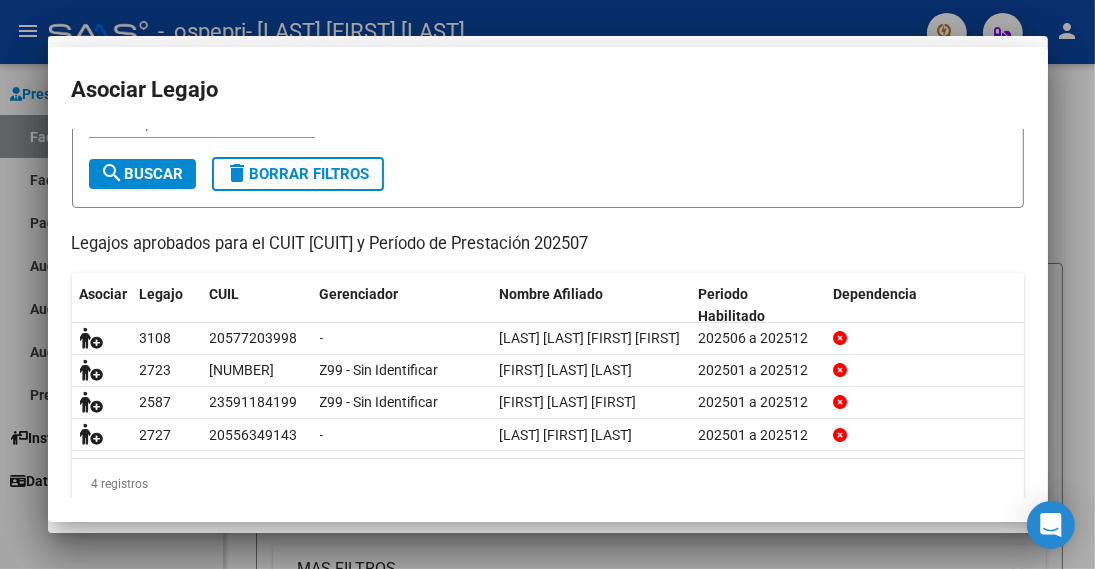 scroll, scrollTop: 1652, scrollLeft: 0, axis: vertical 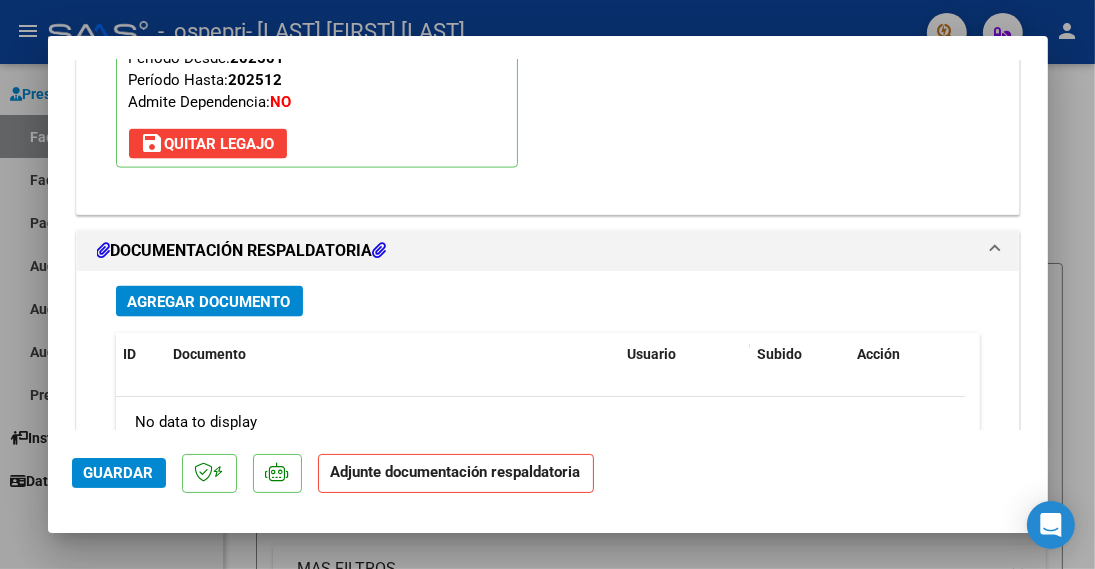 click on "Agregar Documento" at bounding box center [209, 302] 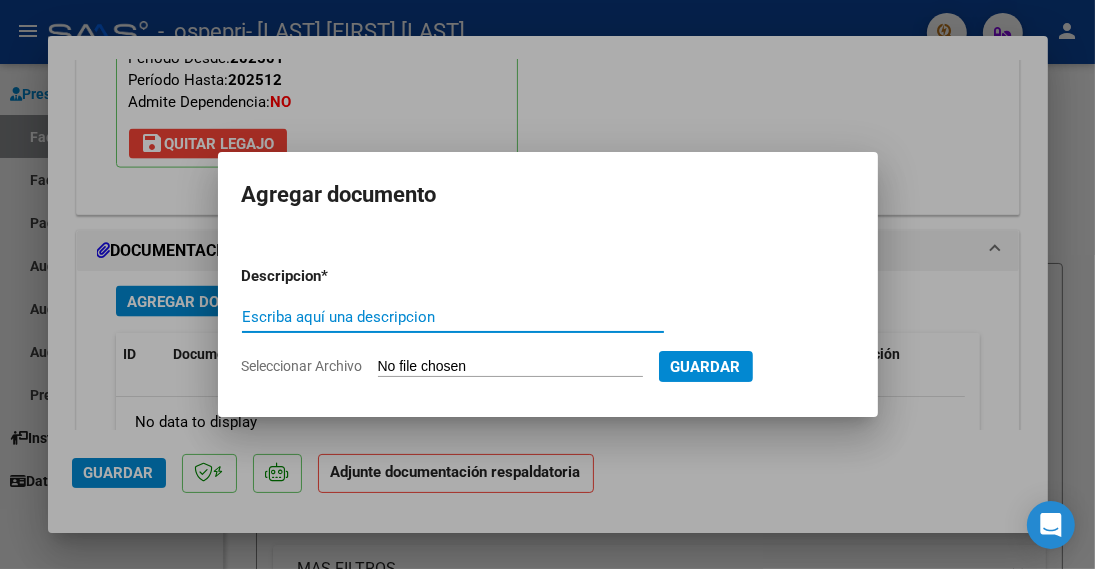 click on "Escriba aquí una descripcion" at bounding box center [453, 317] 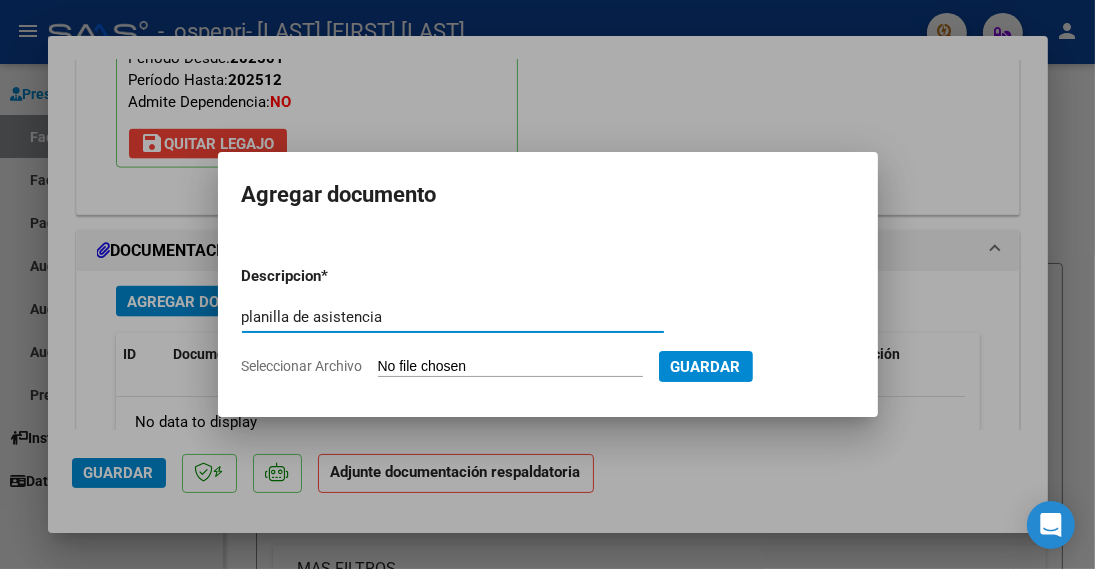 type on "planilla de asistencia" 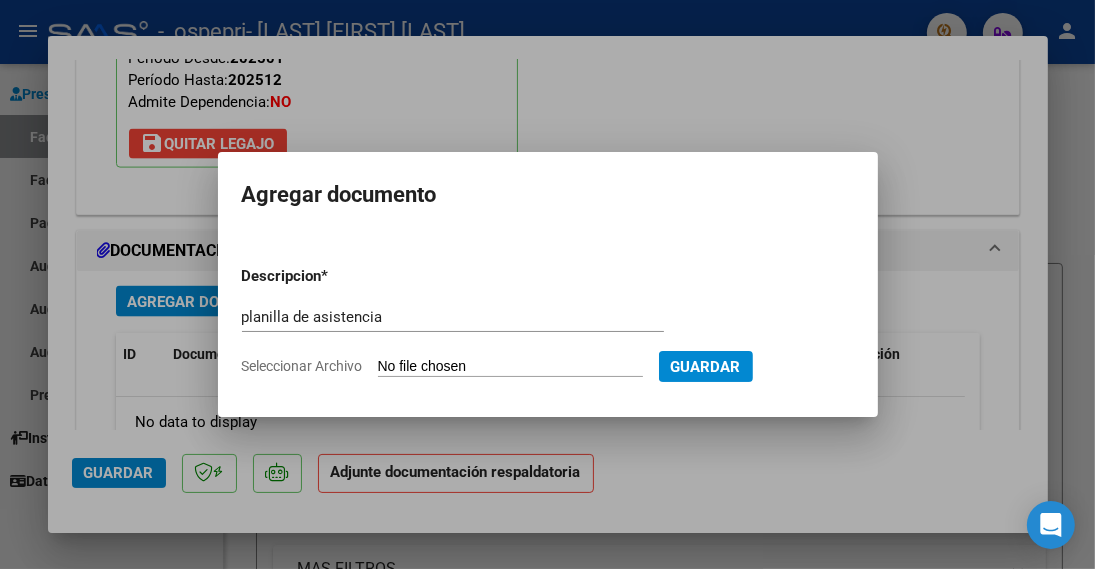 type on "C:\fakepath\[FILENAME].pdf" 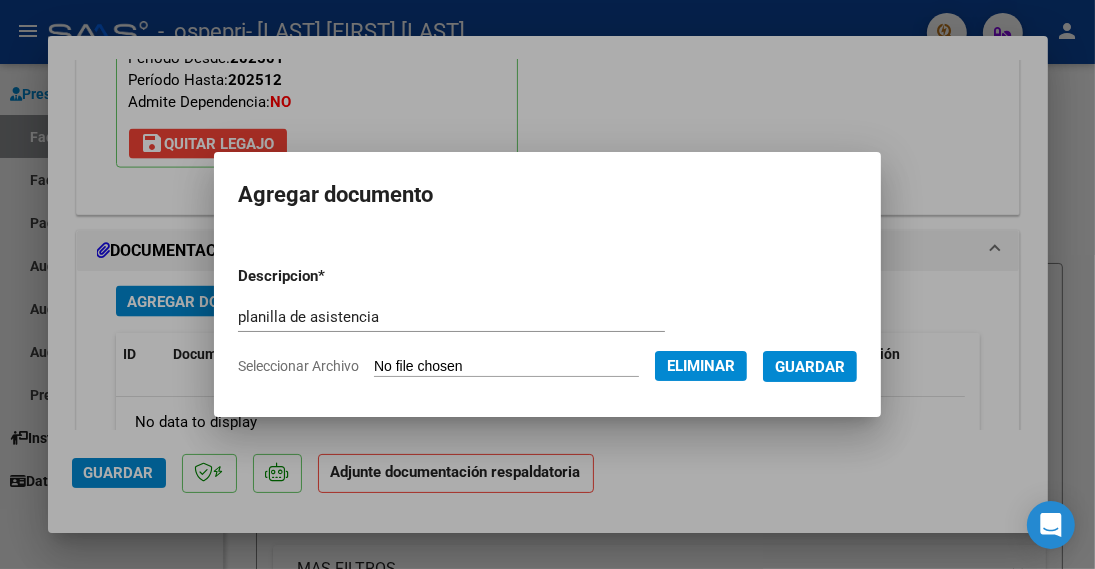 click on "Guardar" at bounding box center (810, 367) 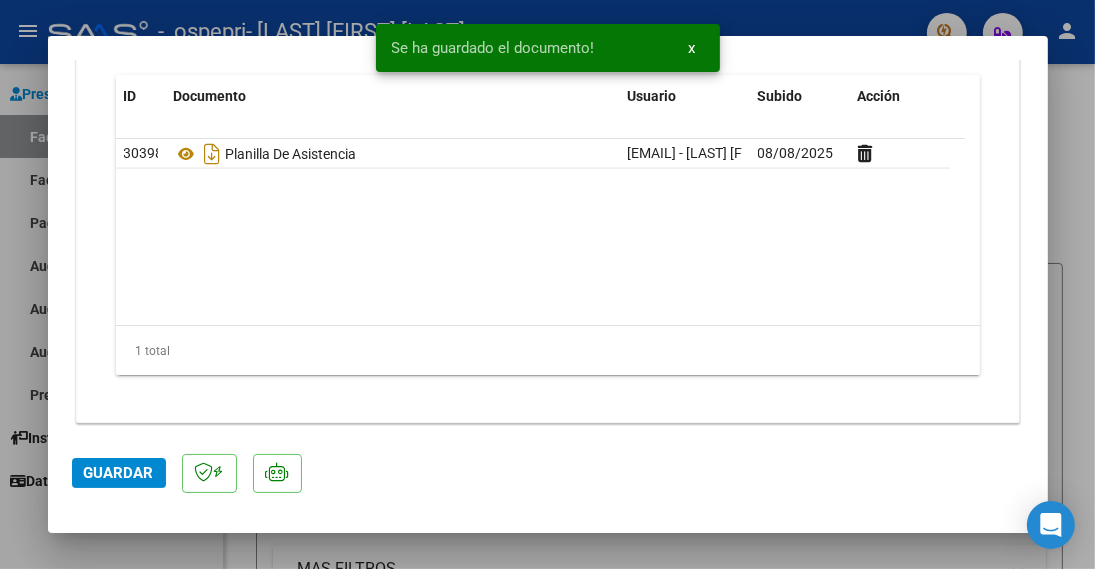 scroll, scrollTop: 2311, scrollLeft: 0, axis: vertical 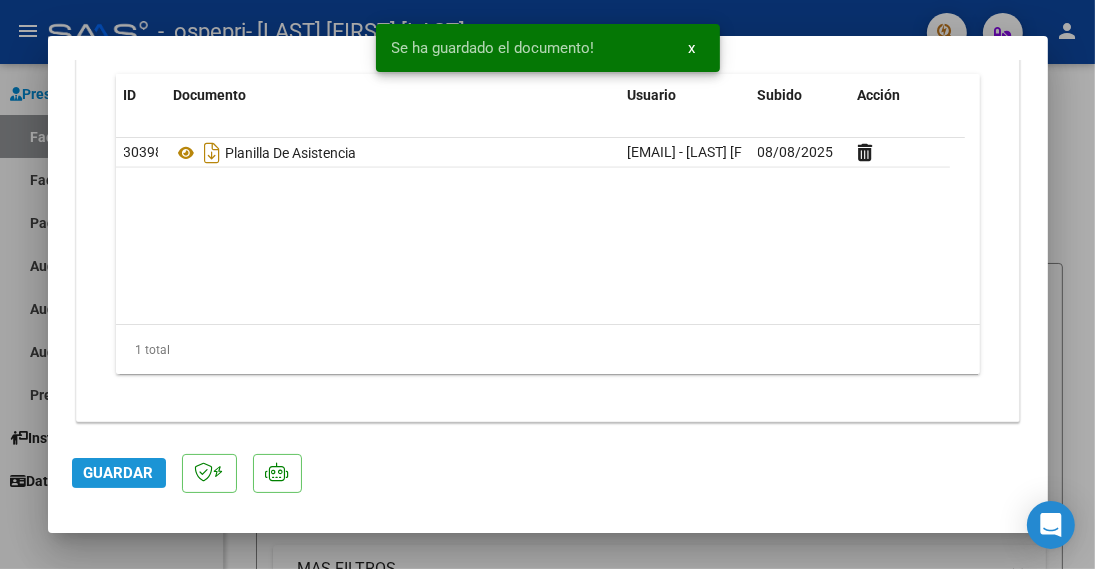 click on "Guardar" 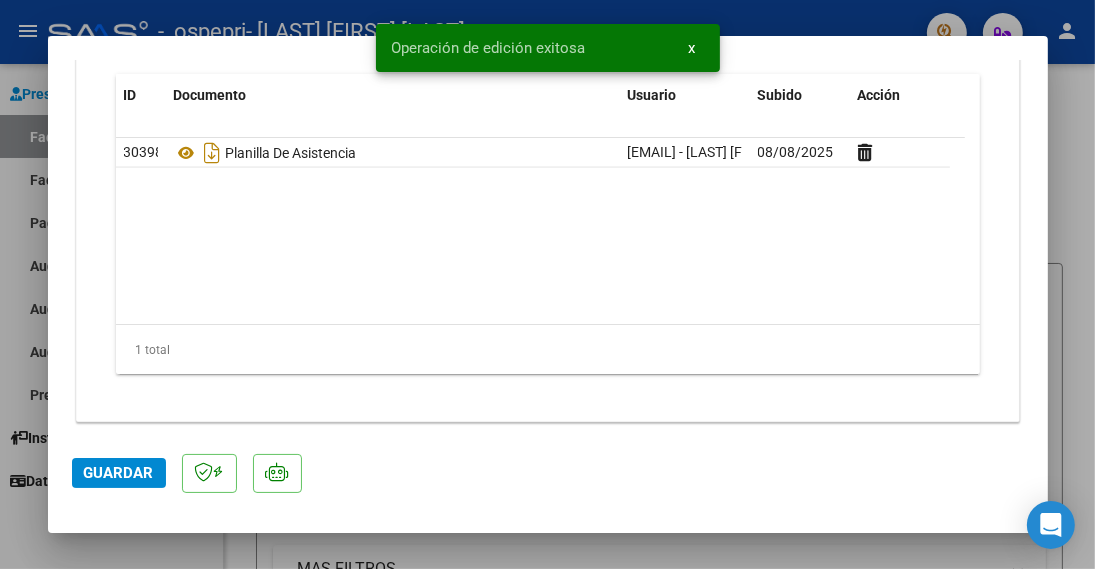 click on "x" at bounding box center (692, 48) 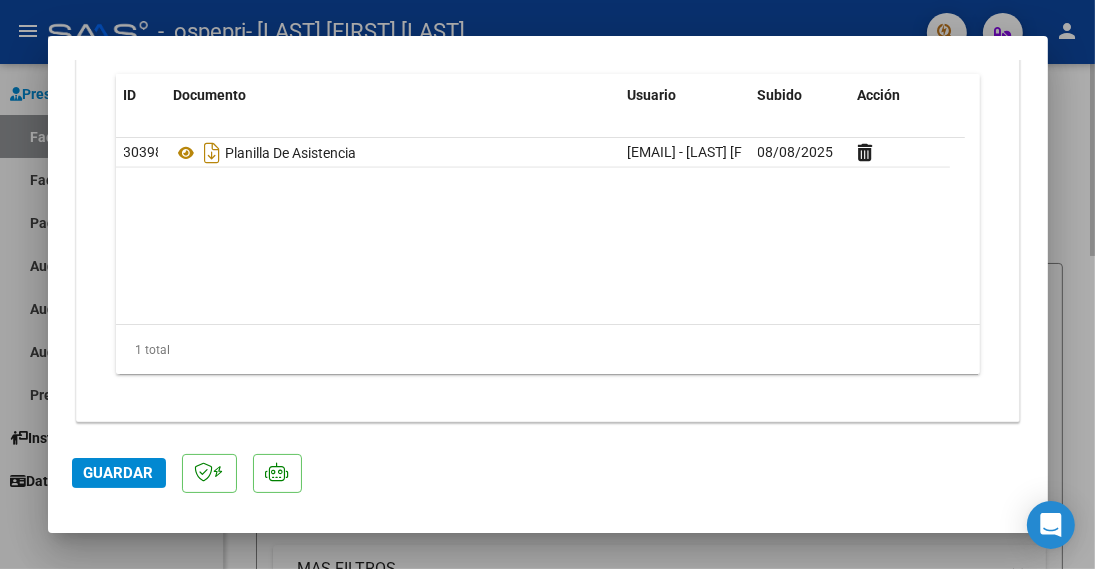 click at bounding box center (547, 284) 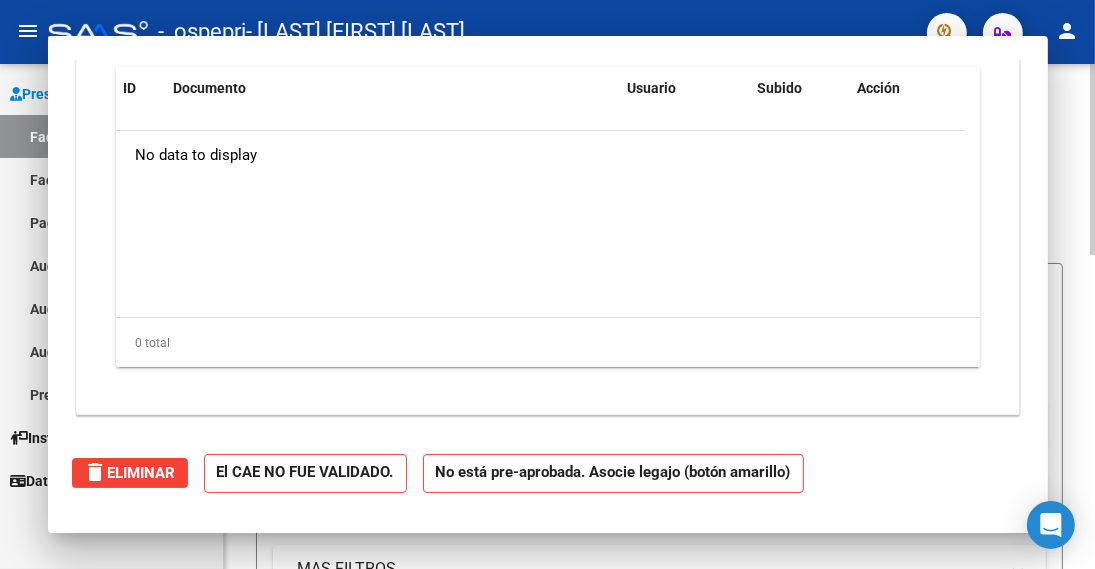 scroll, scrollTop: 0, scrollLeft: 0, axis: both 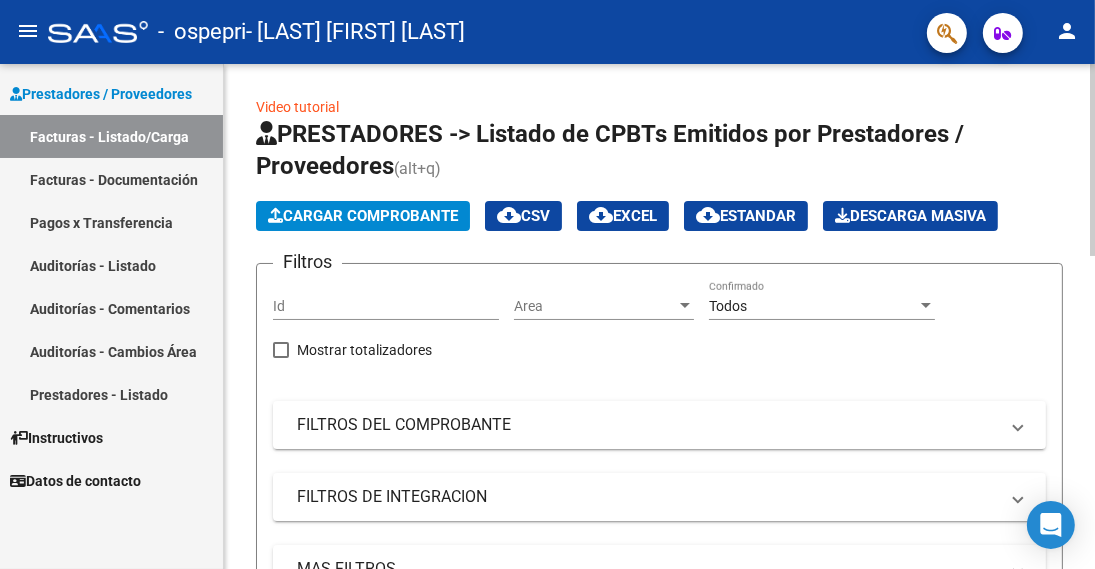 click on "Cargar Comprobante" 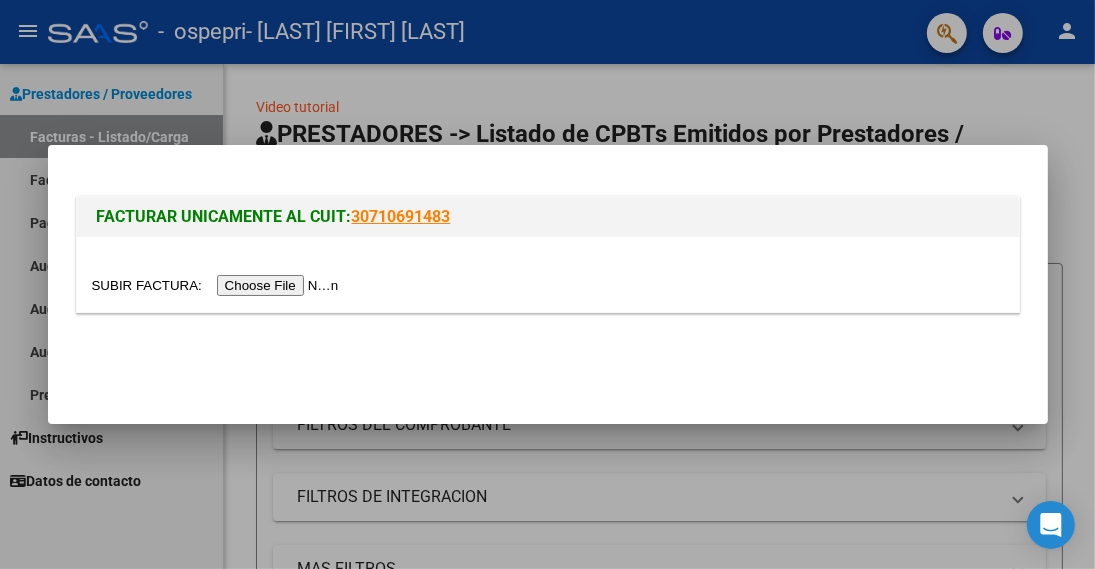 click at bounding box center [218, 285] 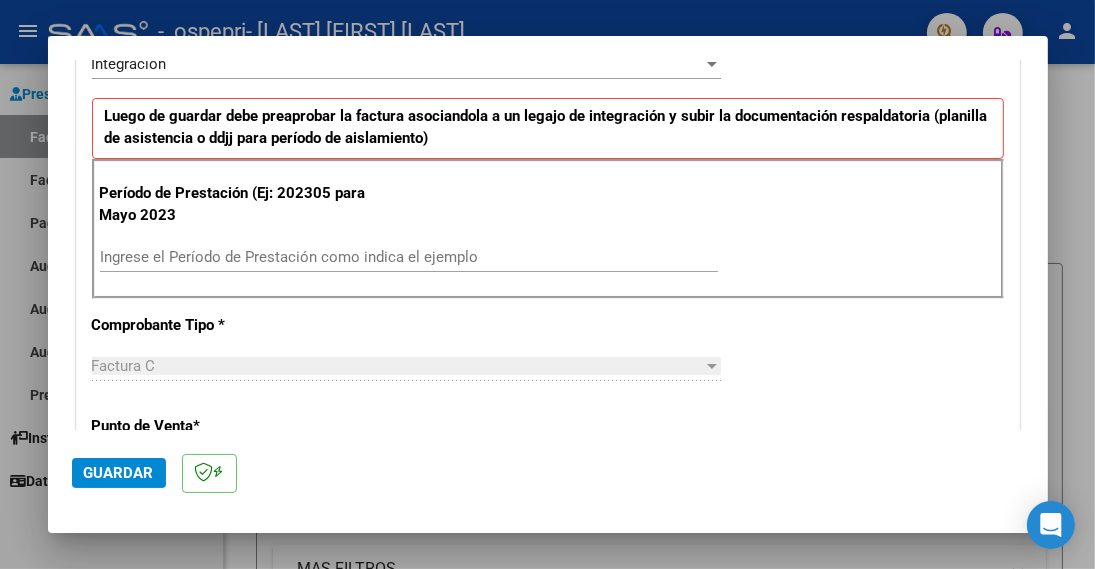 scroll, scrollTop: 500, scrollLeft: 0, axis: vertical 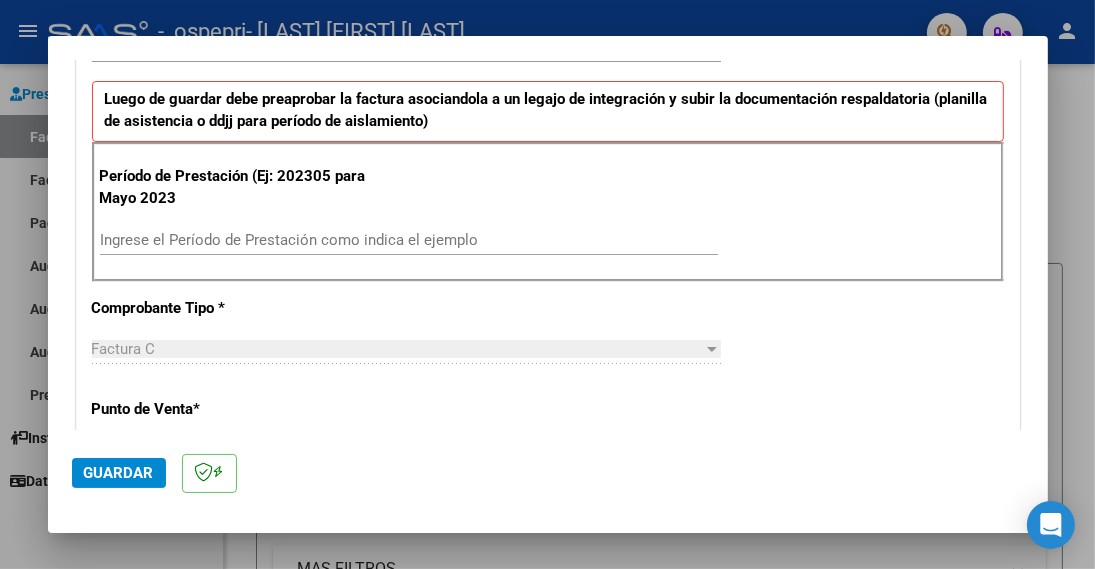 click on "Ingrese el Período de Prestación como indica el ejemplo" at bounding box center [409, 240] 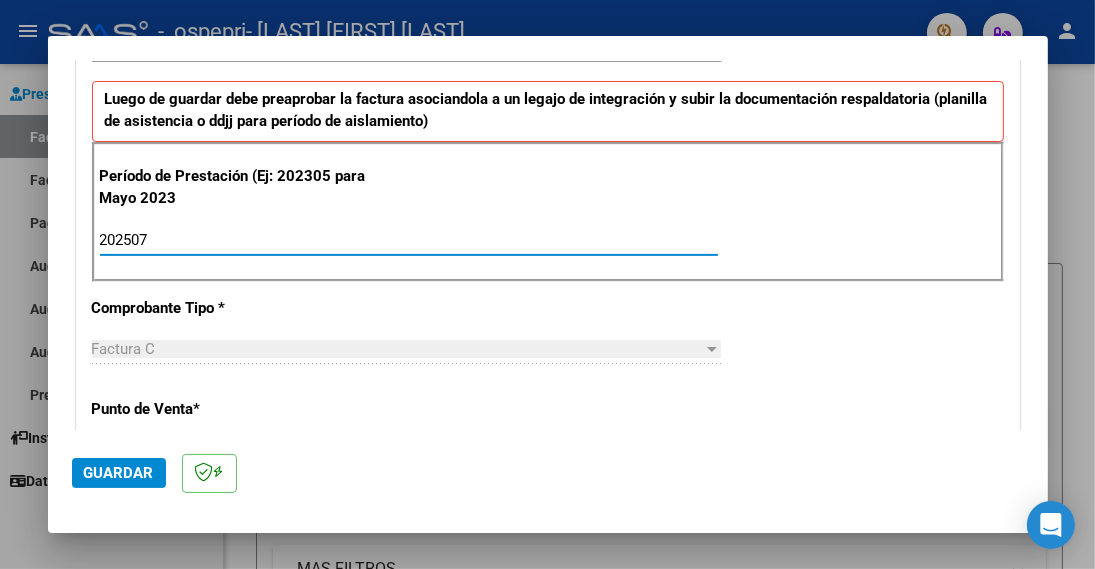 type on "202507" 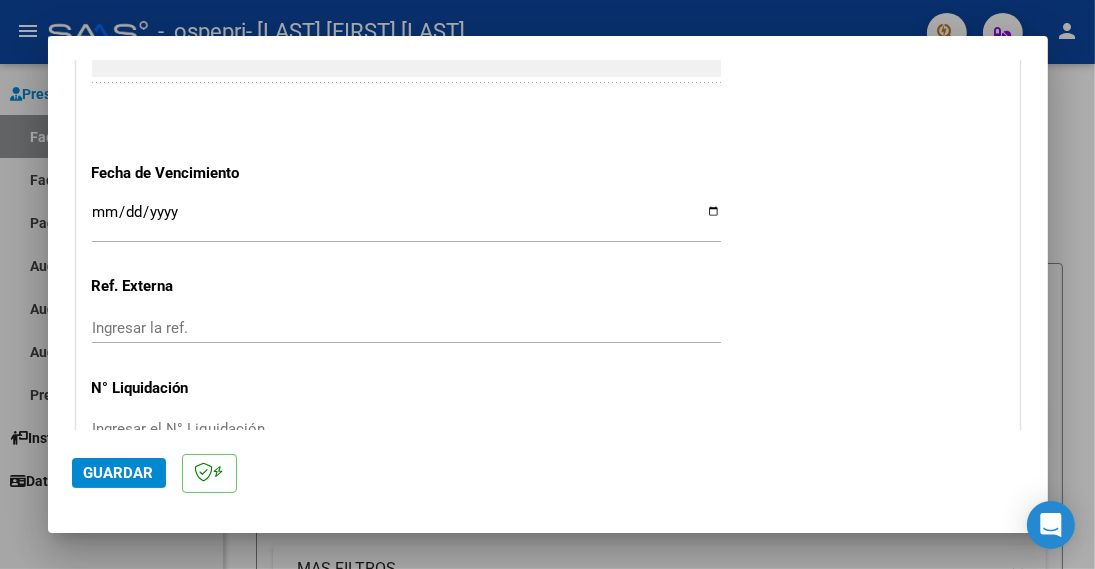 scroll, scrollTop: 1407, scrollLeft: 0, axis: vertical 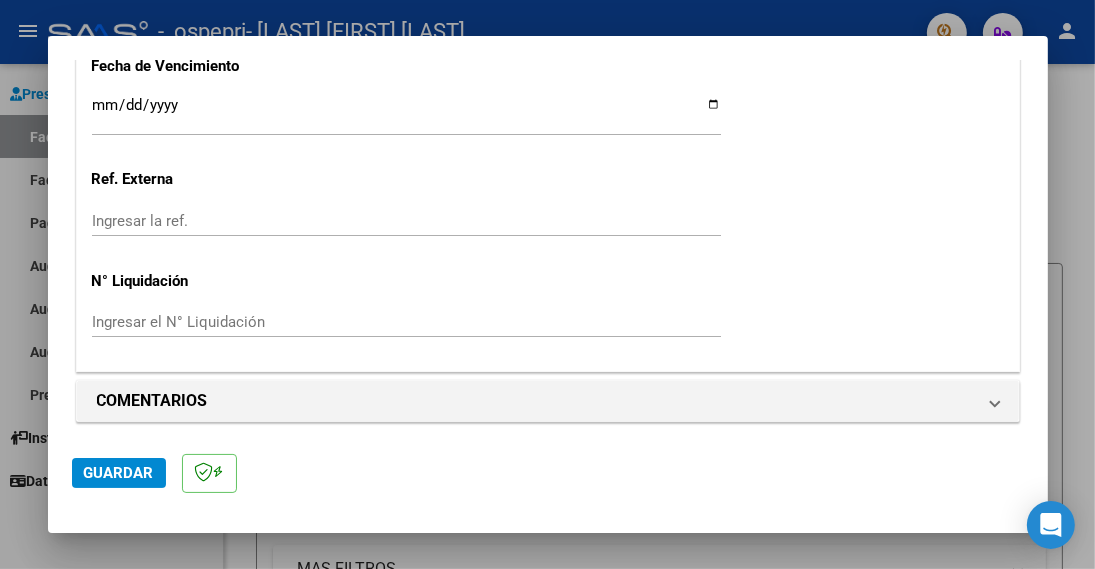 click on "Guardar" 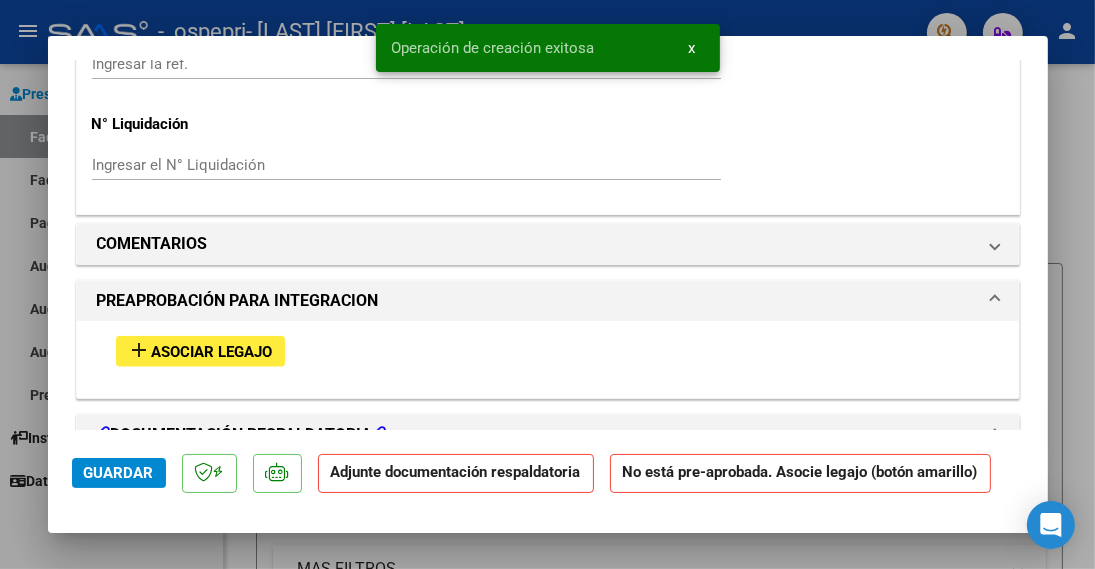 scroll, scrollTop: 1600, scrollLeft: 0, axis: vertical 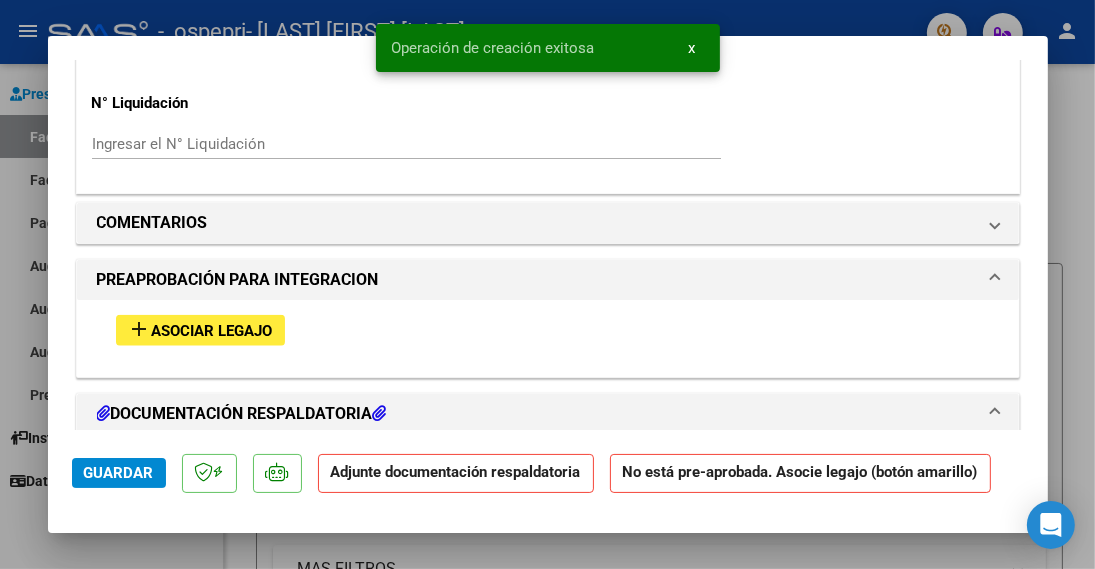 click on "Asociar Legajo" at bounding box center [212, 331] 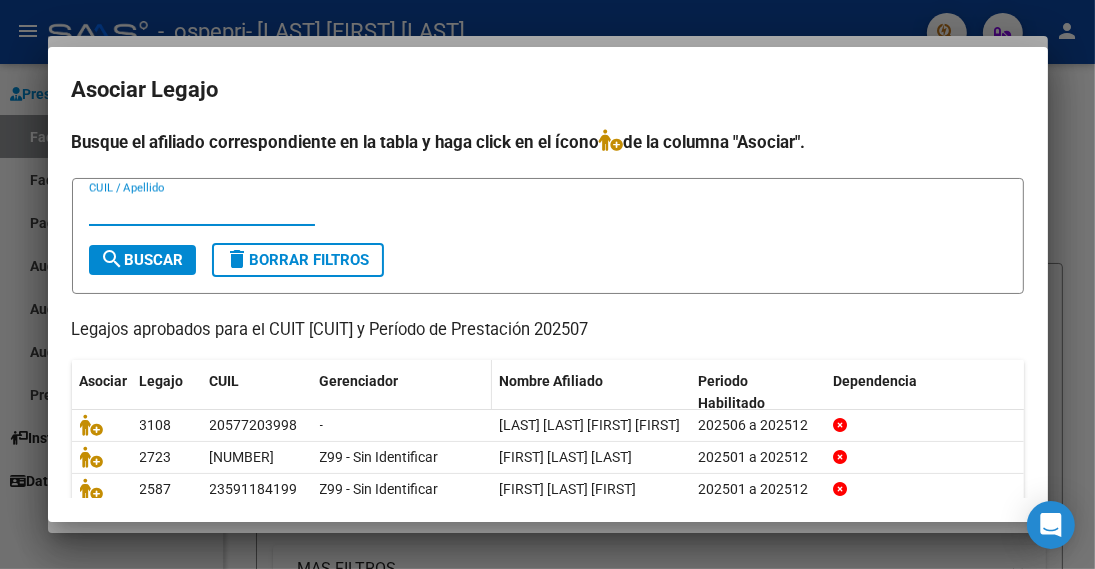 scroll, scrollTop: 100, scrollLeft: 0, axis: vertical 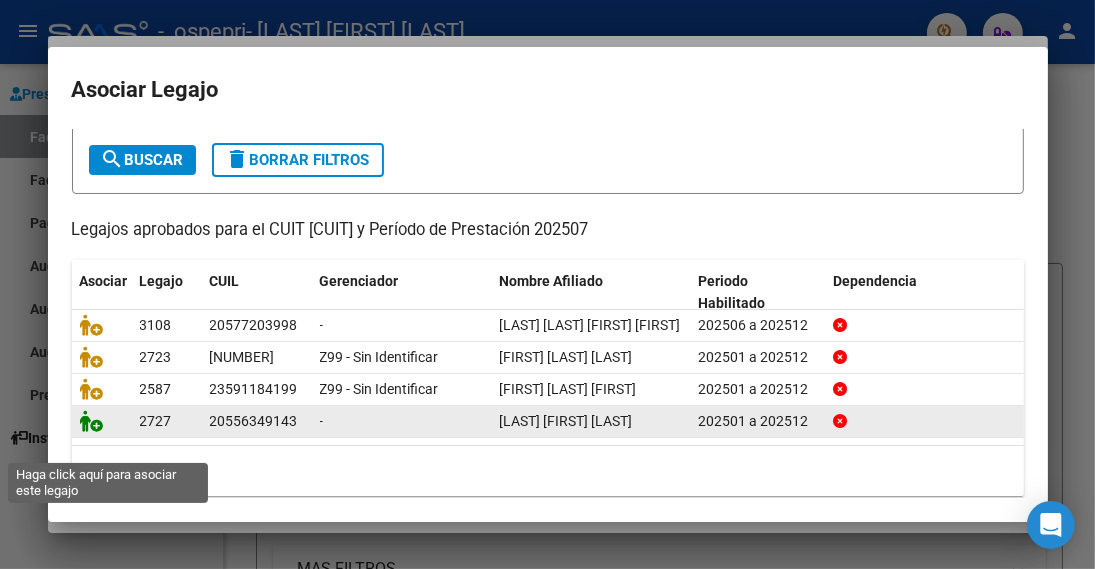 click 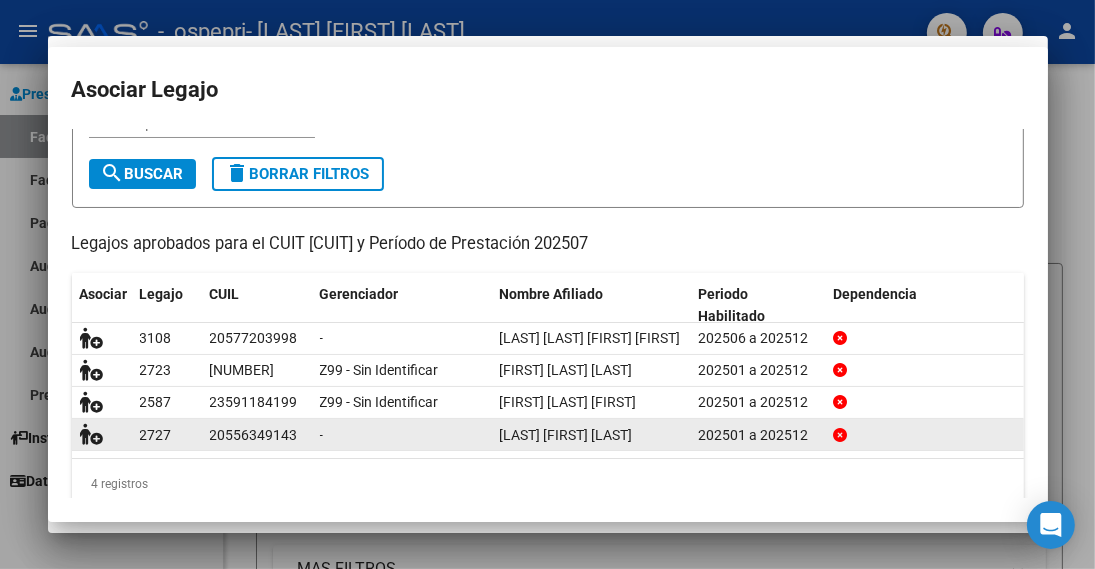 scroll, scrollTop: 1652, scrollLeft: 0, axis: vertical 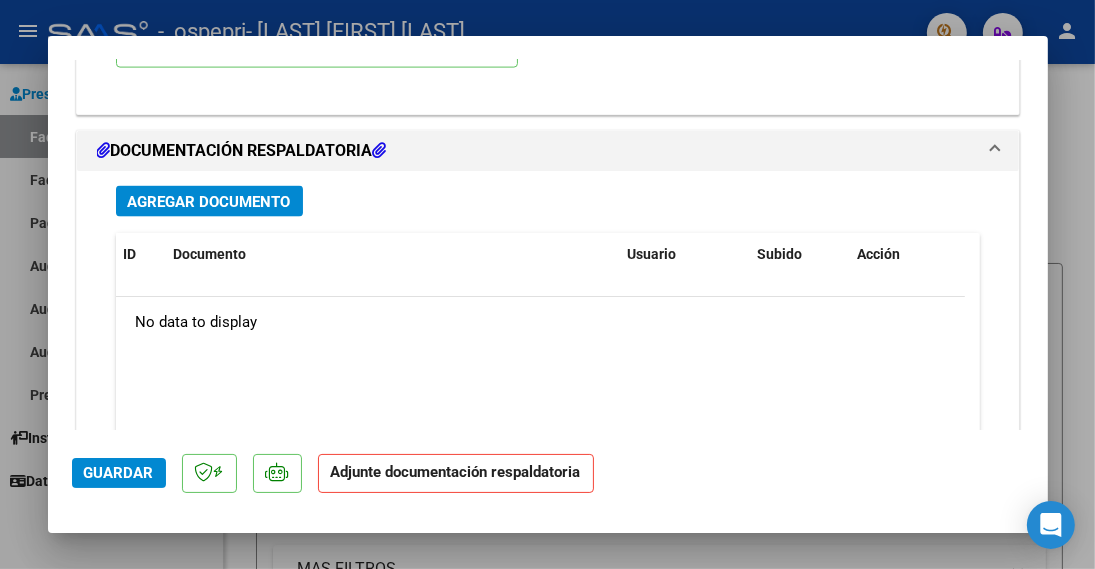 click on "Agregar Documento" at bounding box center (209, 202) 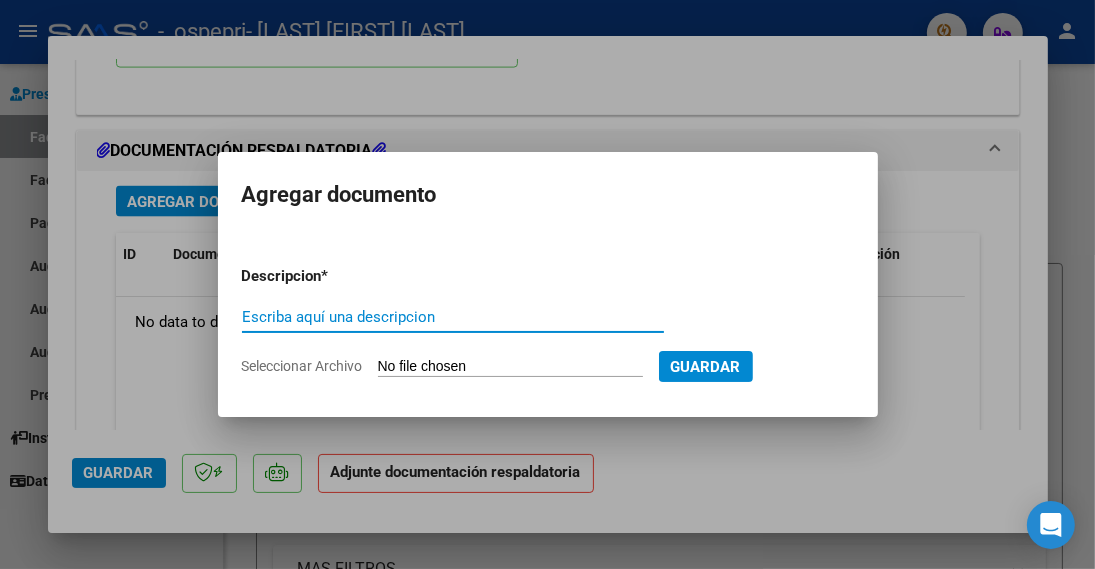 click on "Escriba aquí una descripcion" at bounding box center [453, 317] 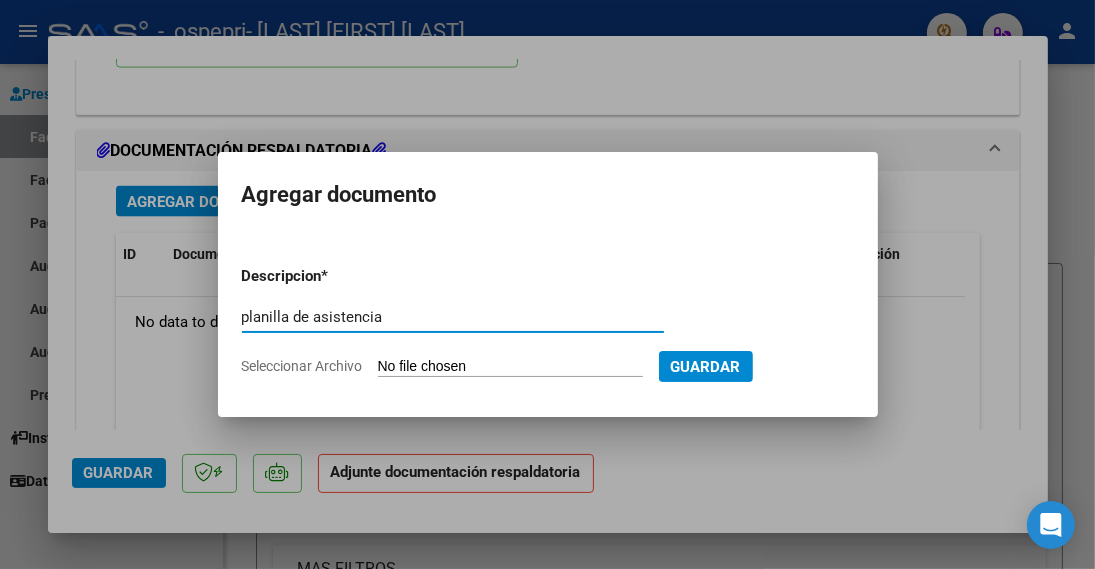 type on "planilla de asistencia" 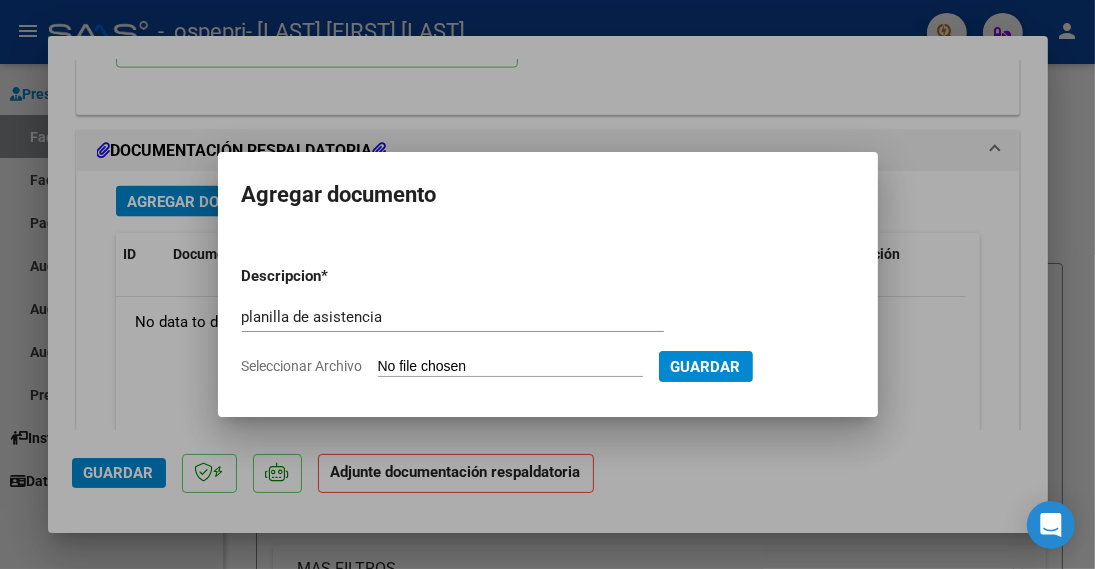 type on "C:\fakepath\[FILENAME].pdf" 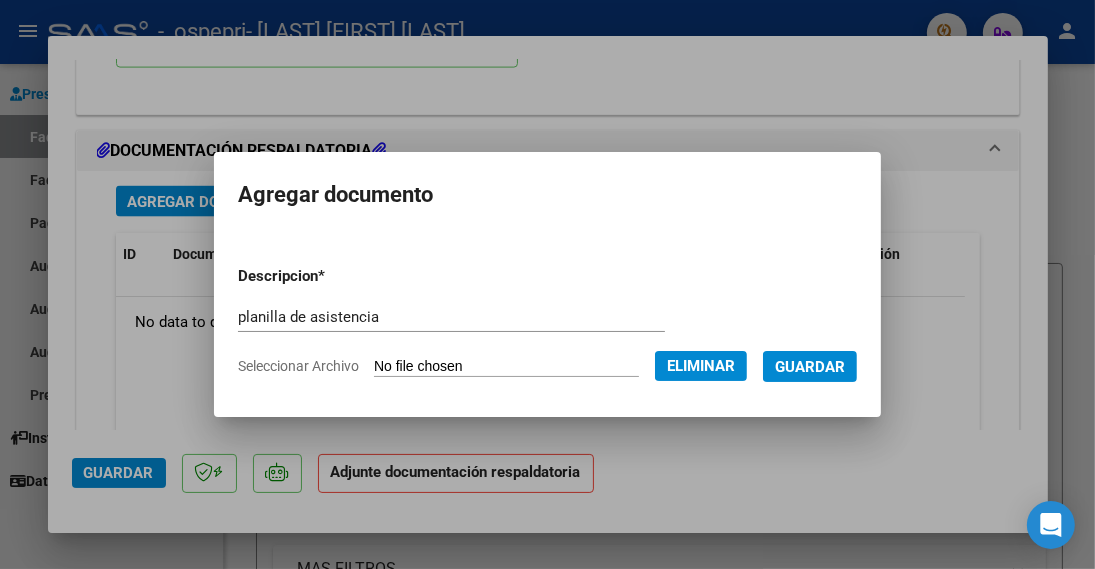 click on "Guardar" at bounding box center [810, 367] 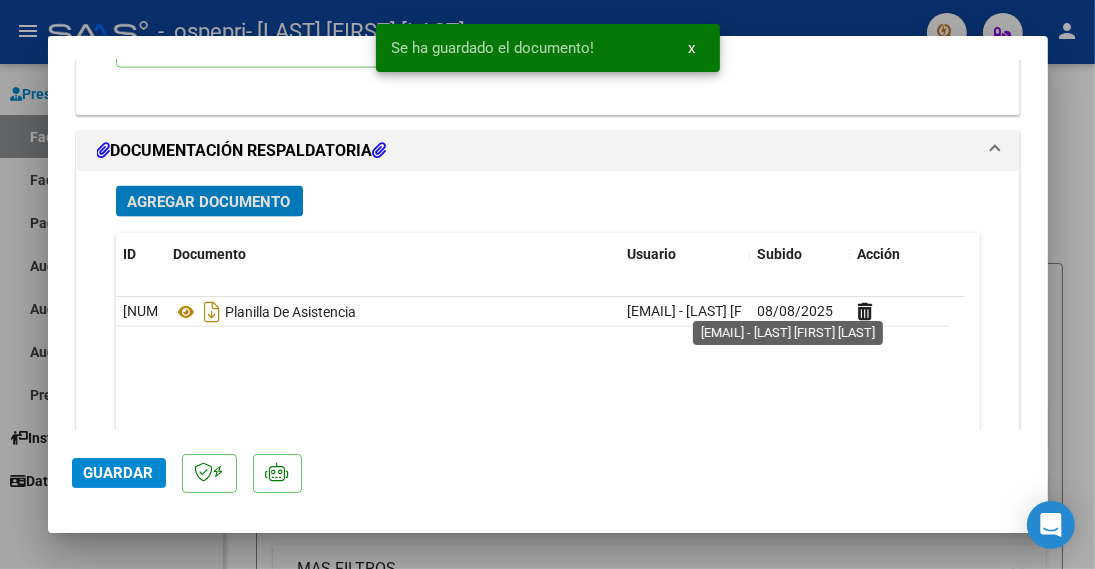 scroll, scrollTop: 2311, scrollLeft: 0, axis: vertical 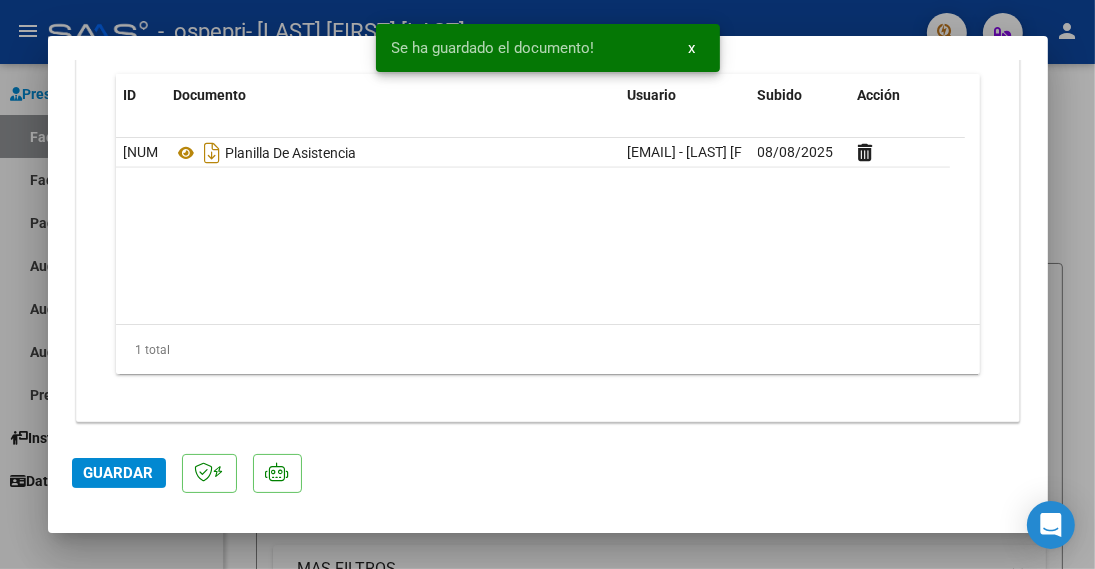 click on "Guardar" 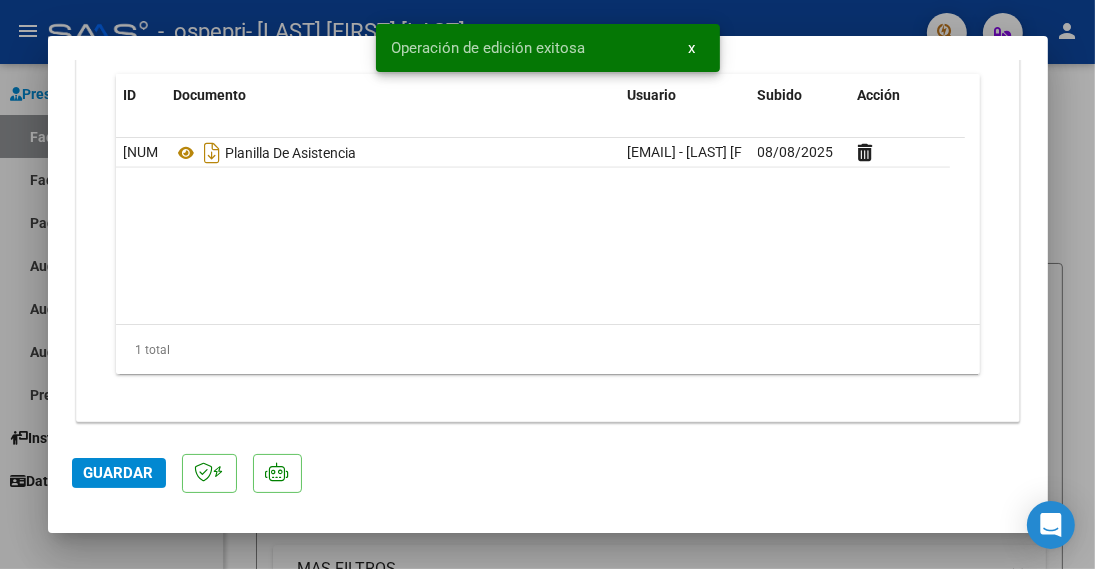 click on "x" at bounding box center [692, 48] 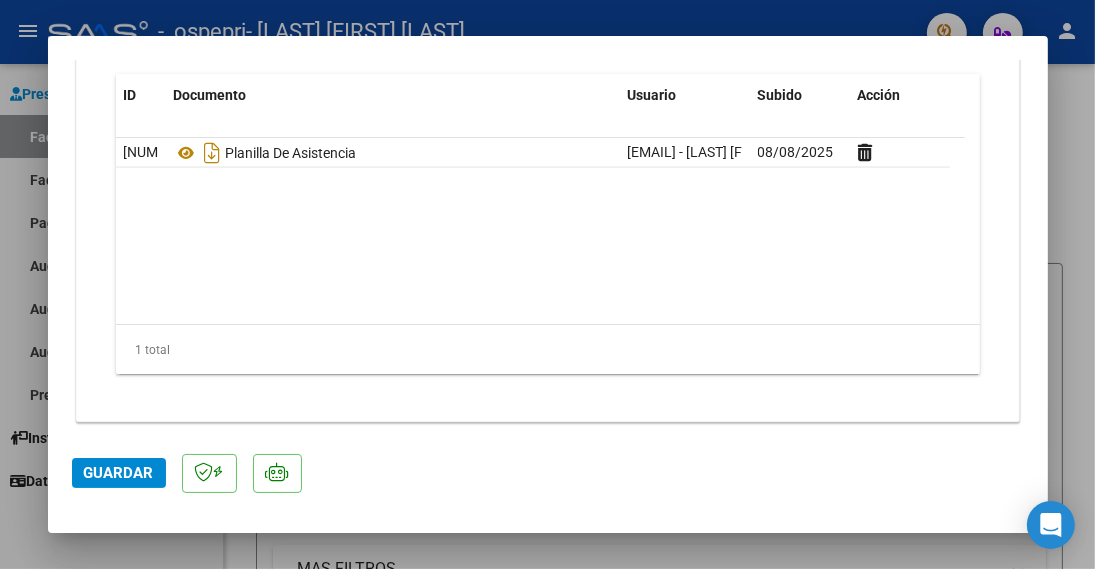 click at bounding box center (547, 284) 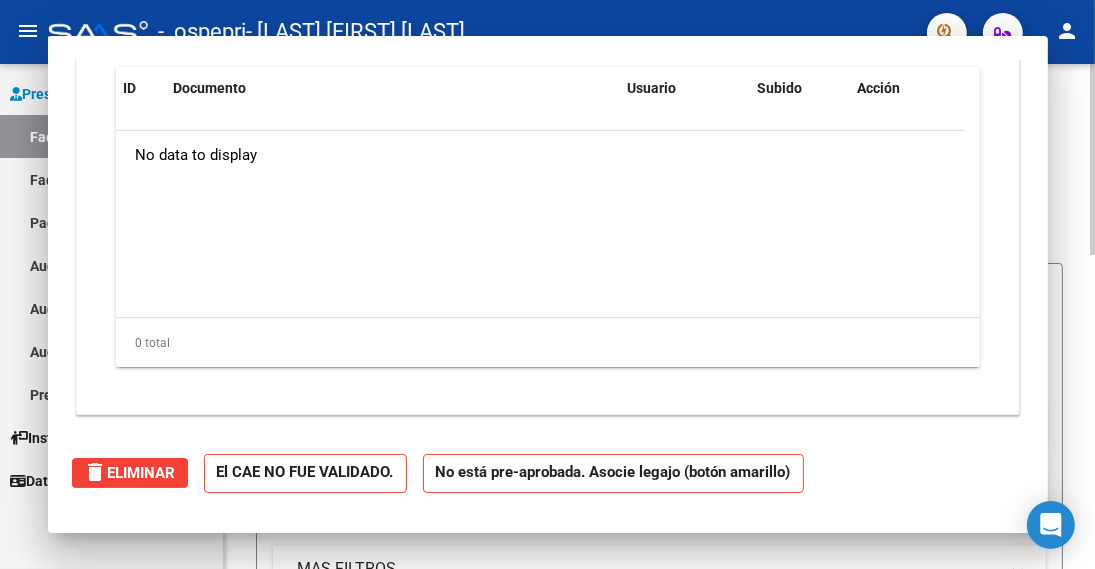 scroll, scrollTop: 0, scrollLeft: 0, axis: both 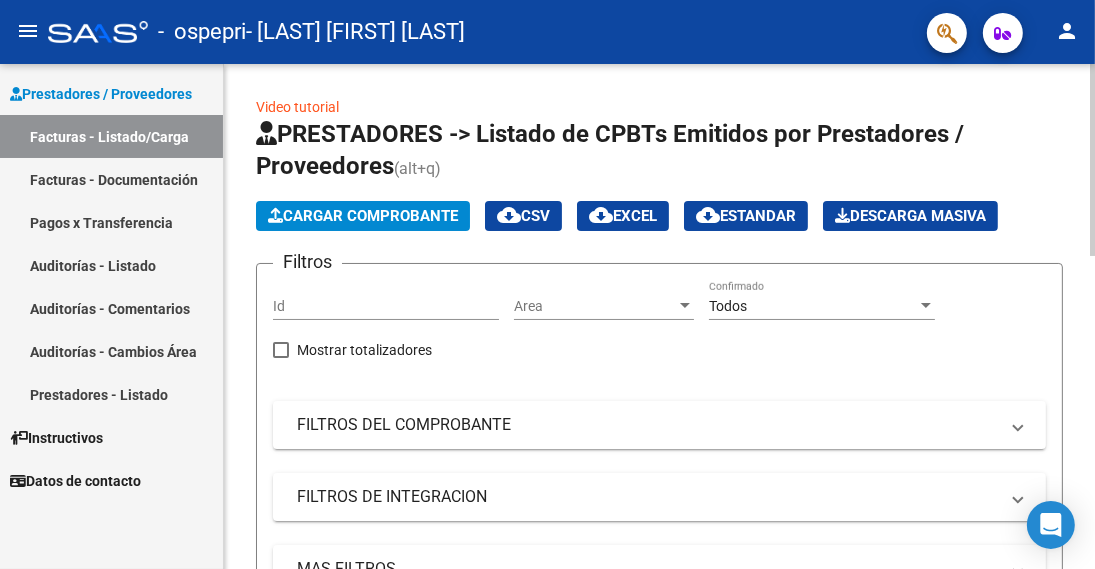 click on "Cargar Comprobante" 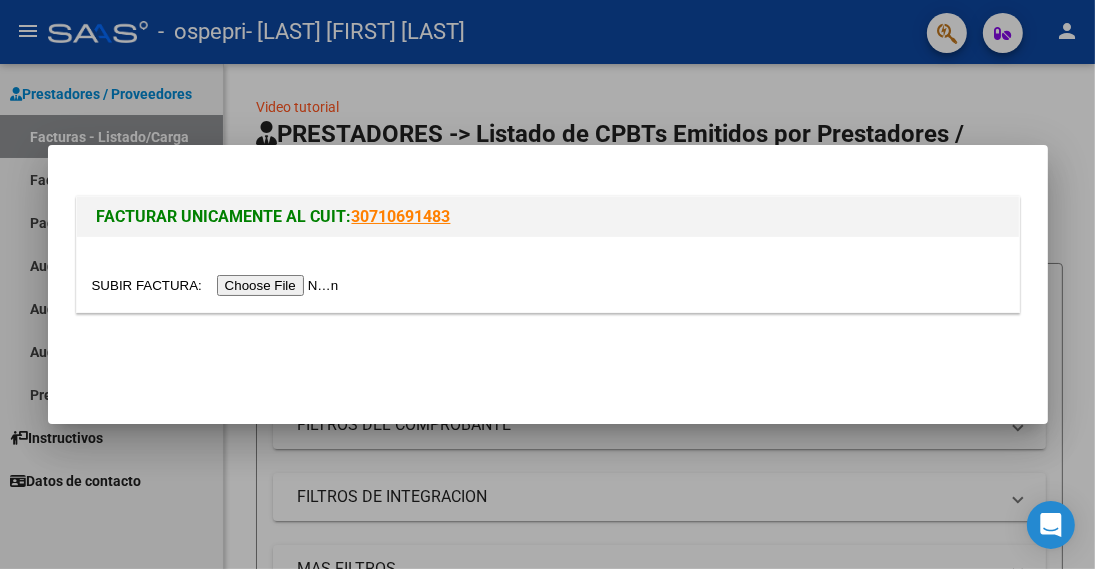 click at bounding box center [218, 285] 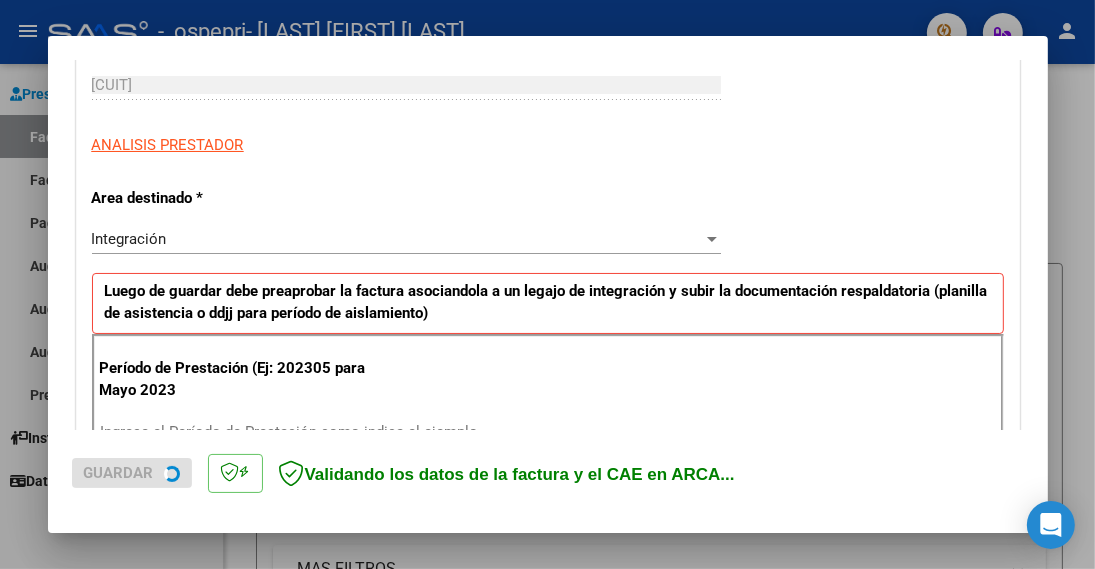 scroll, scrollTop: 400, scrollLeft: 0, axis: vertical 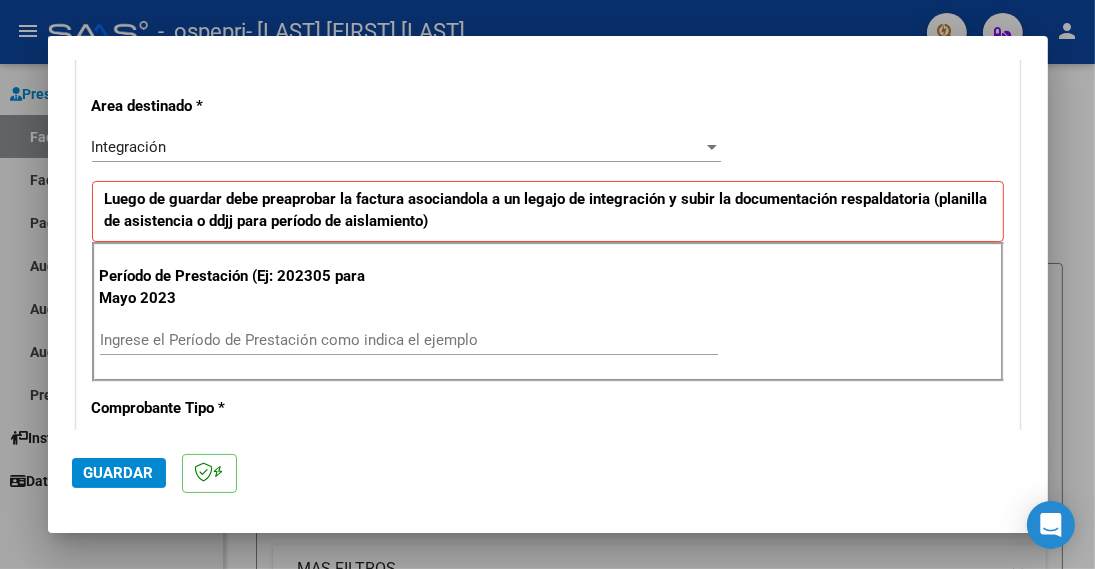 click on "Ingrese el Período de Prestación como indica el ejemplo" at bounding box center [409, 340] 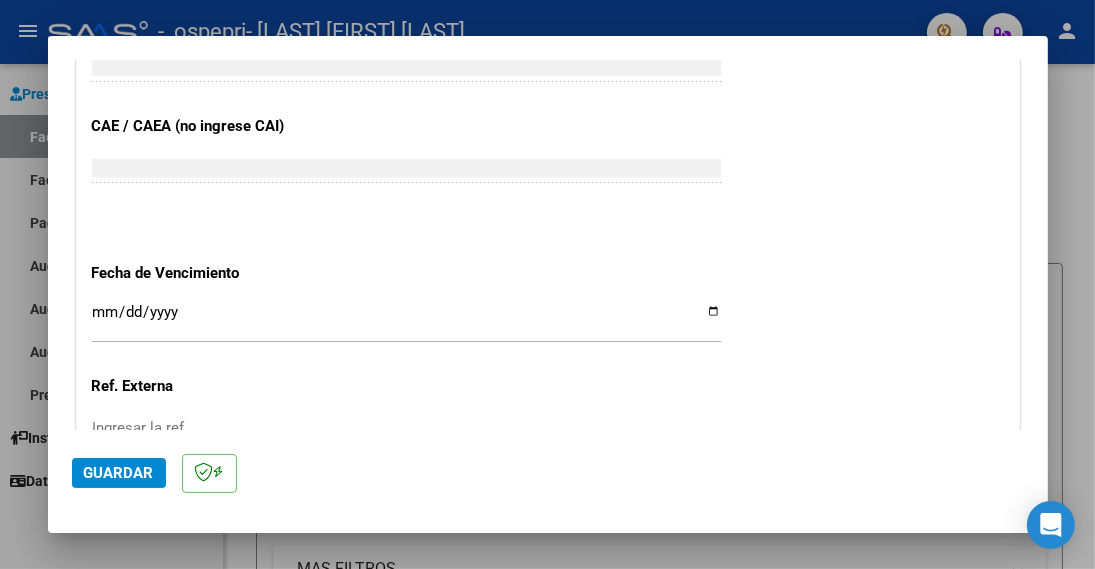 scroll, scrollTop: 1400, scrollLeft: 0, axis: vertical 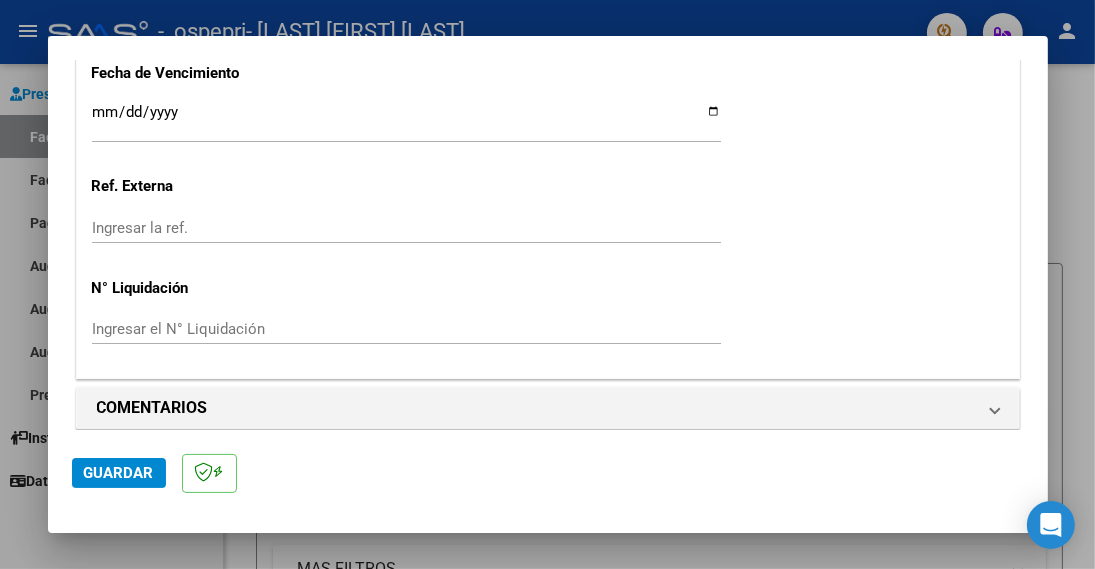 type on "202507" 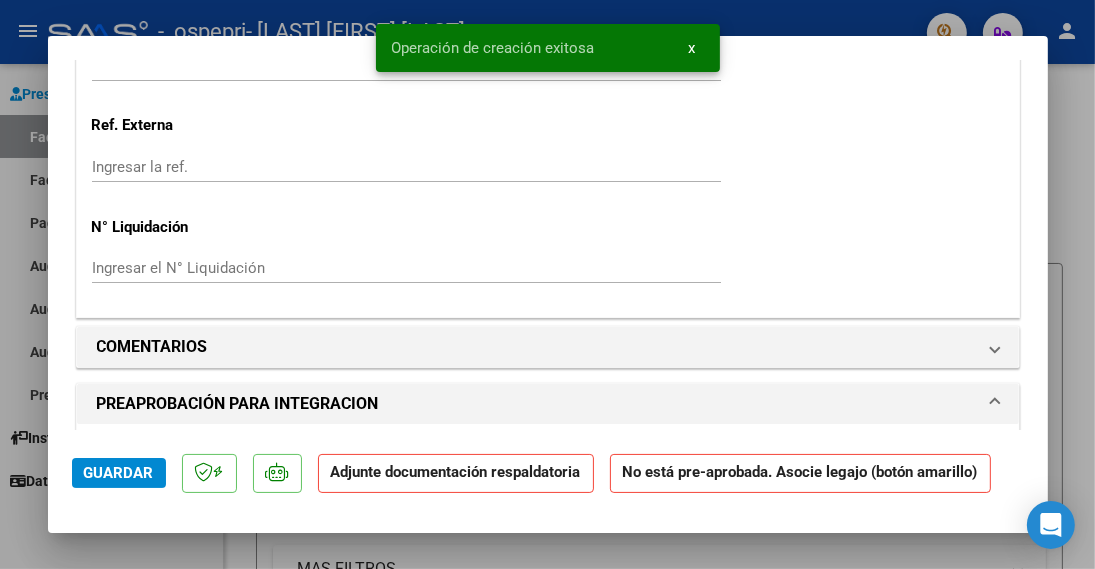 scroll, scrollTop: 1600, scrollLeft: 0, axis: vertical 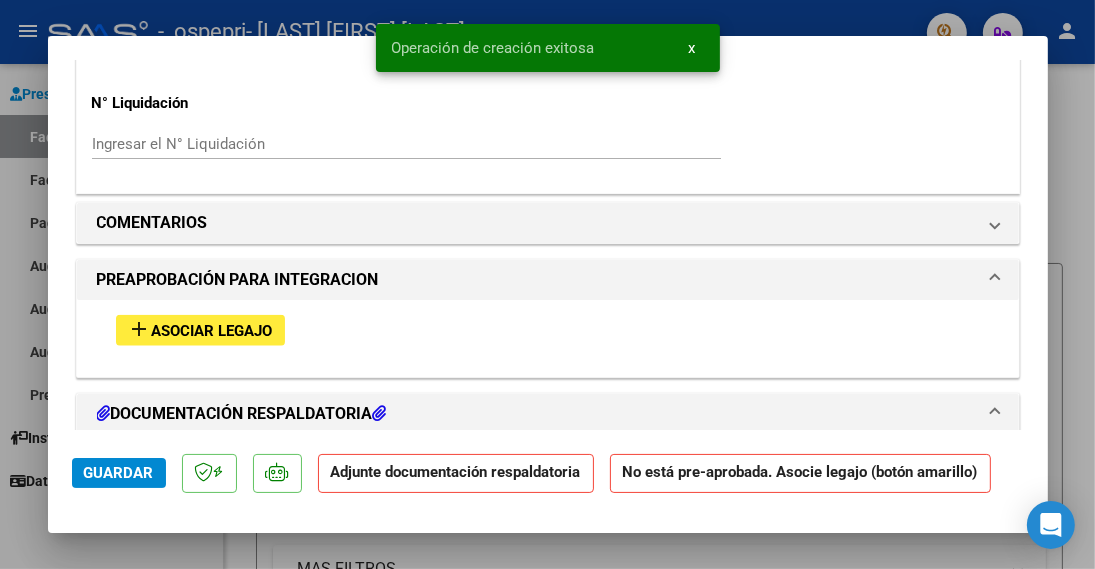 click on "Asociar Legajo" at bounding box center (212, 331) 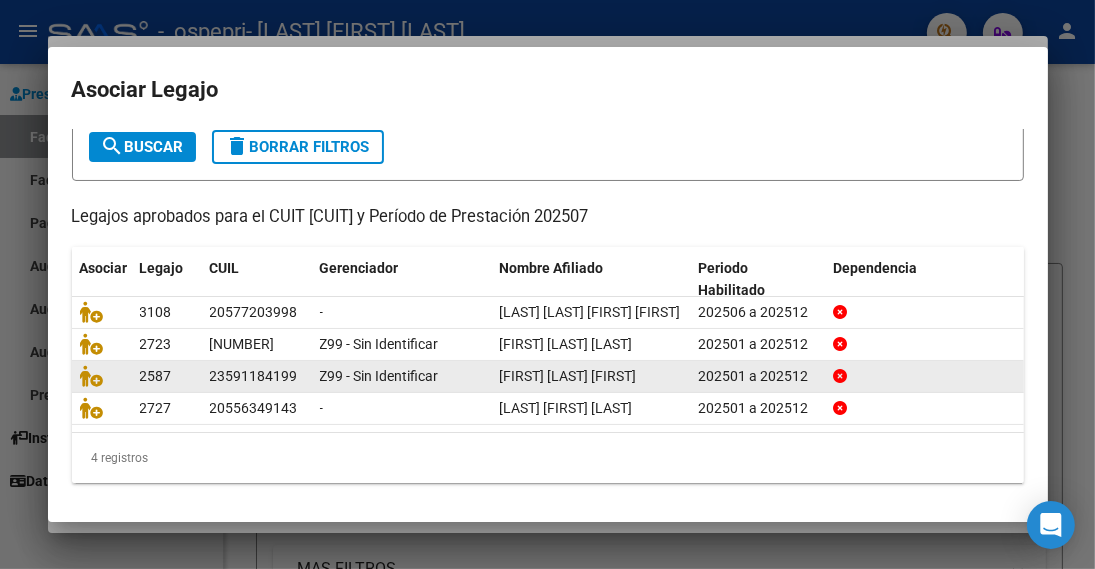 scroll, scrollTop: 146, scrollLeft: 0, axis: vertical 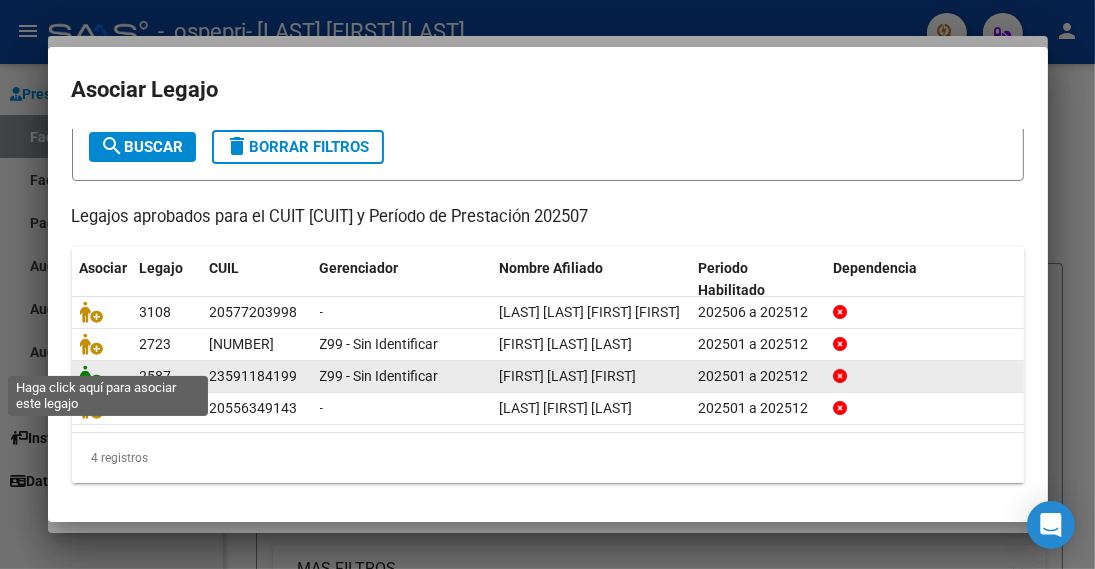 click 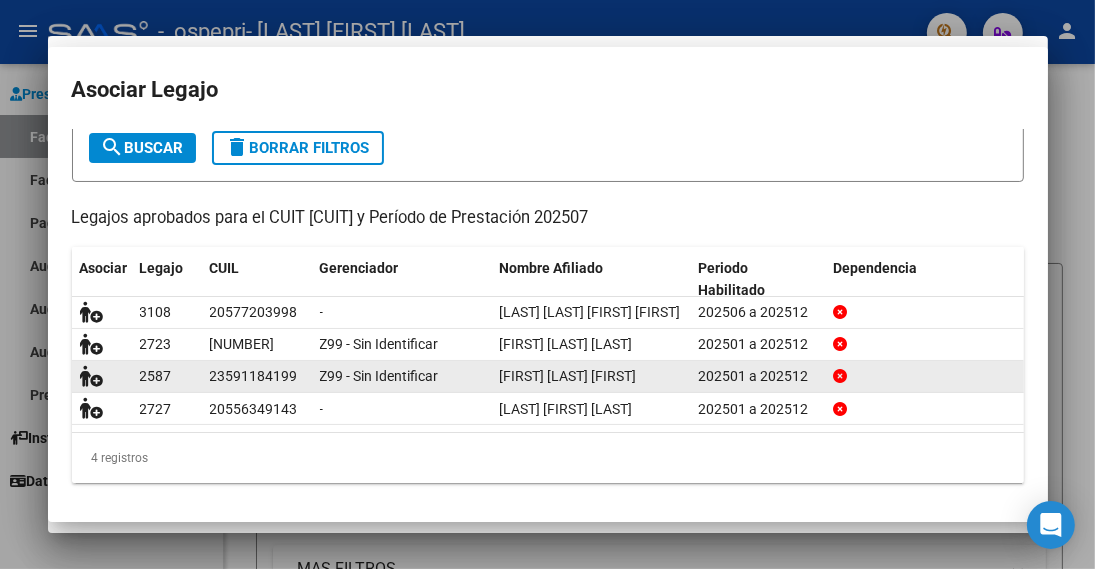 scroll, scrollTop: 1652, scrollLeft: 0, axis: vertical 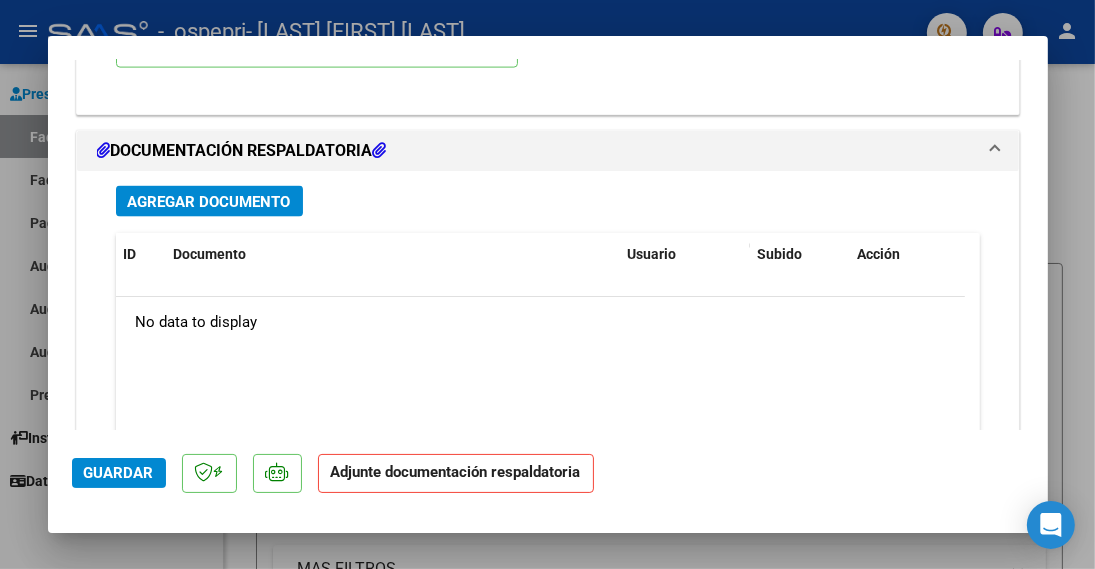 click on "Agregar Documento" at bounding box center [209, 202] 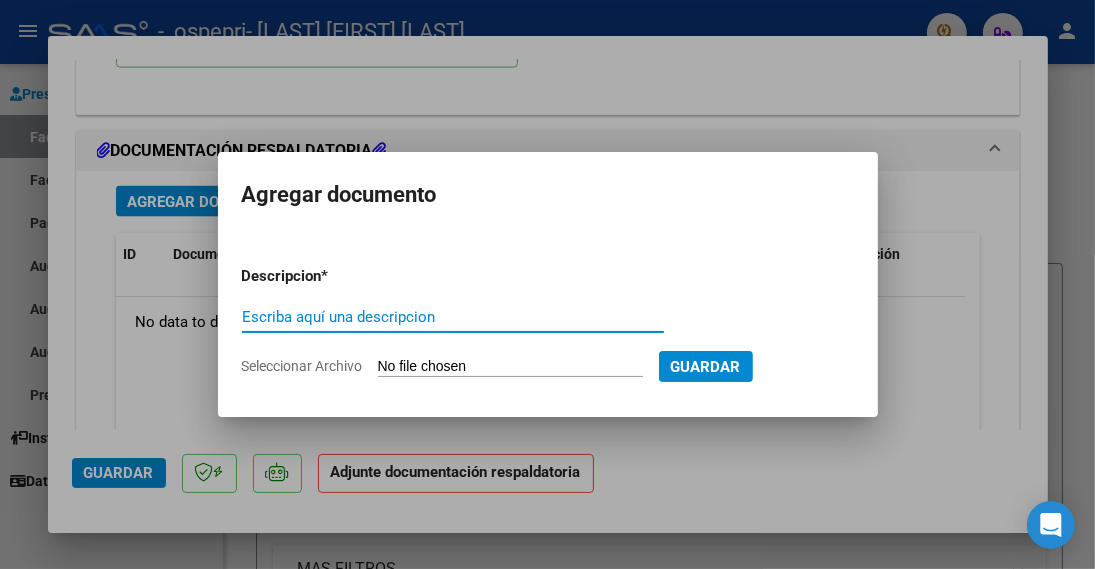 click on "Escriba aquí una descripcion" at bounding box center (453, 317) 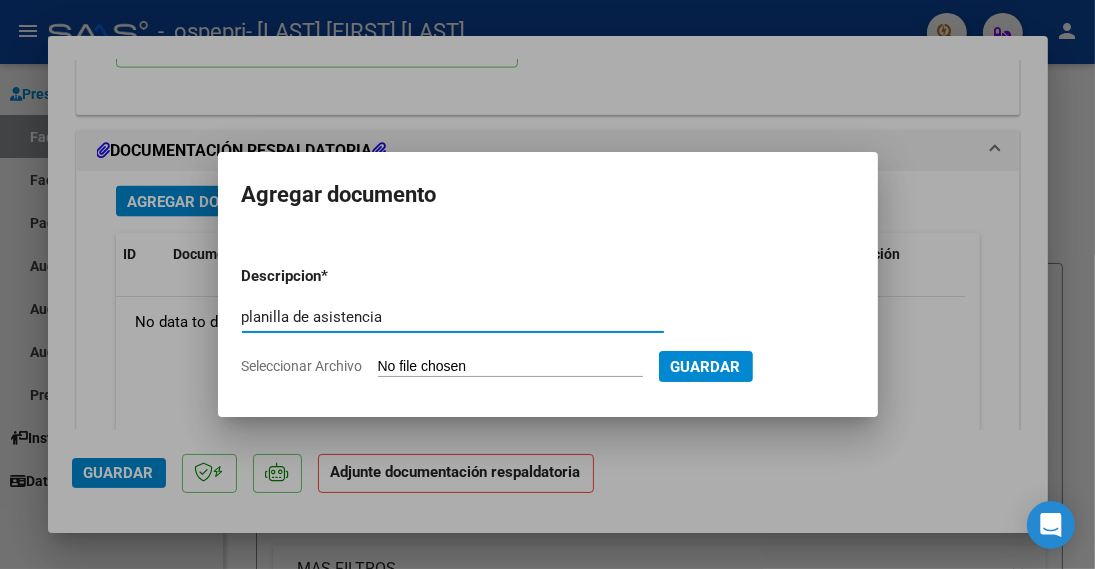 type on "planilla de asistencia" 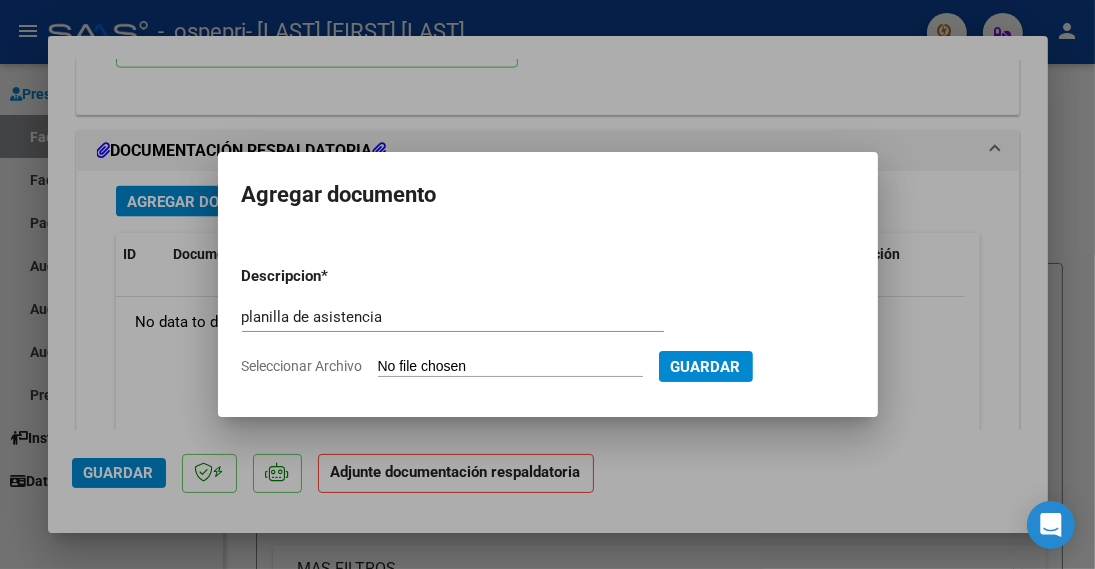 type on "C:\fakepath\[FILENAME].pdf" 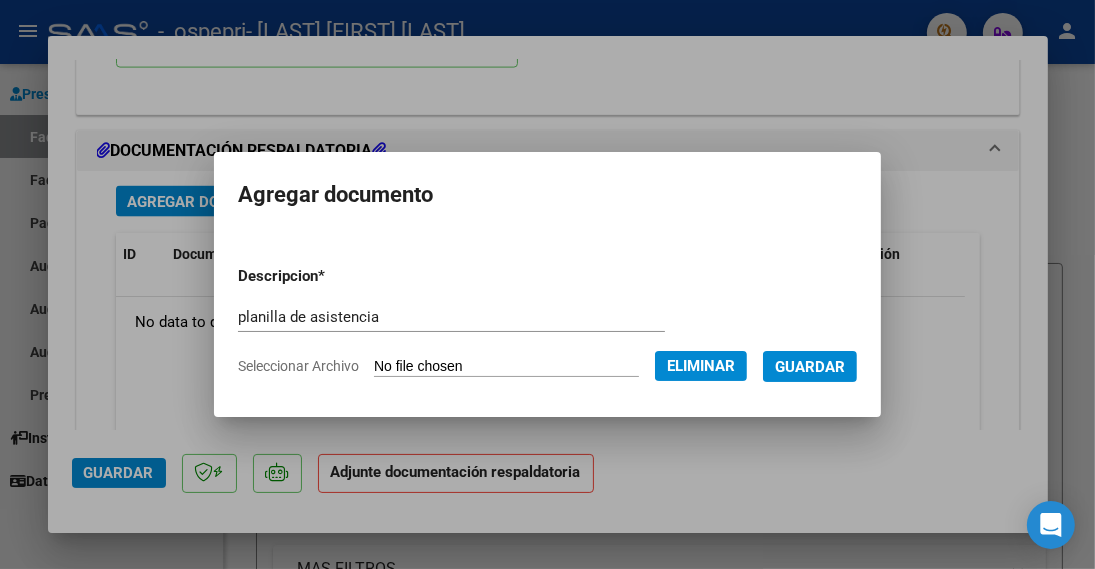 click on "Guardar" at bounding box center [810, 367] 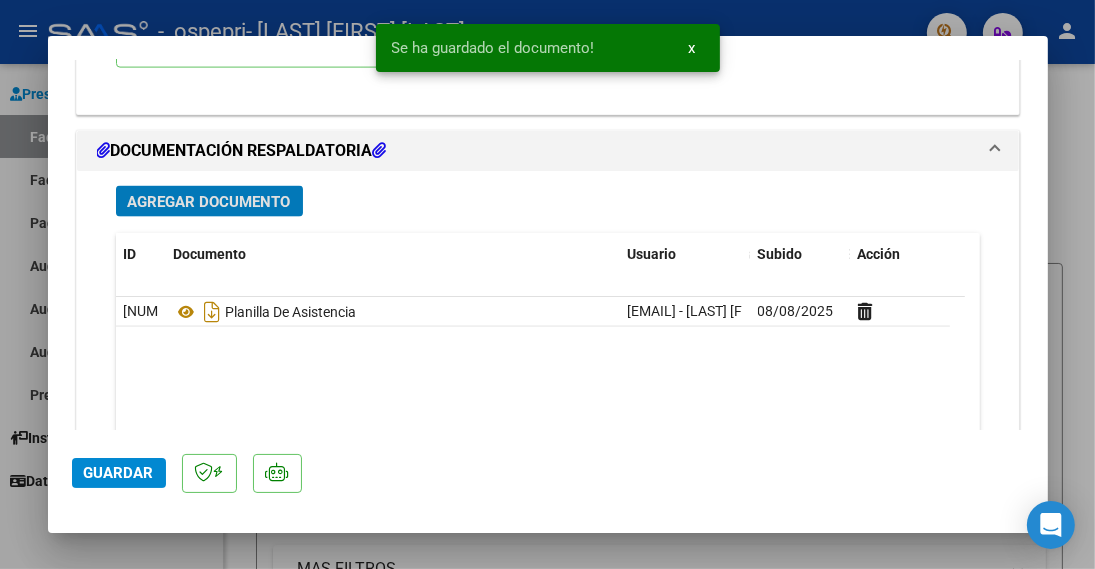 scroll, scrollTop: 2311, scrollLeft: 0, axis: vertical 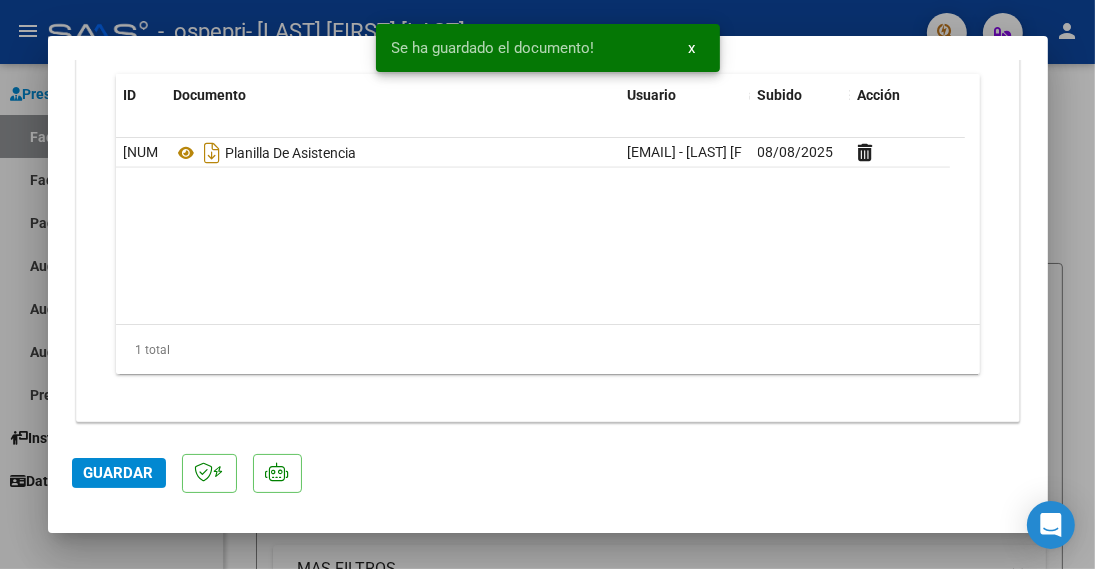 click on "Guardar" 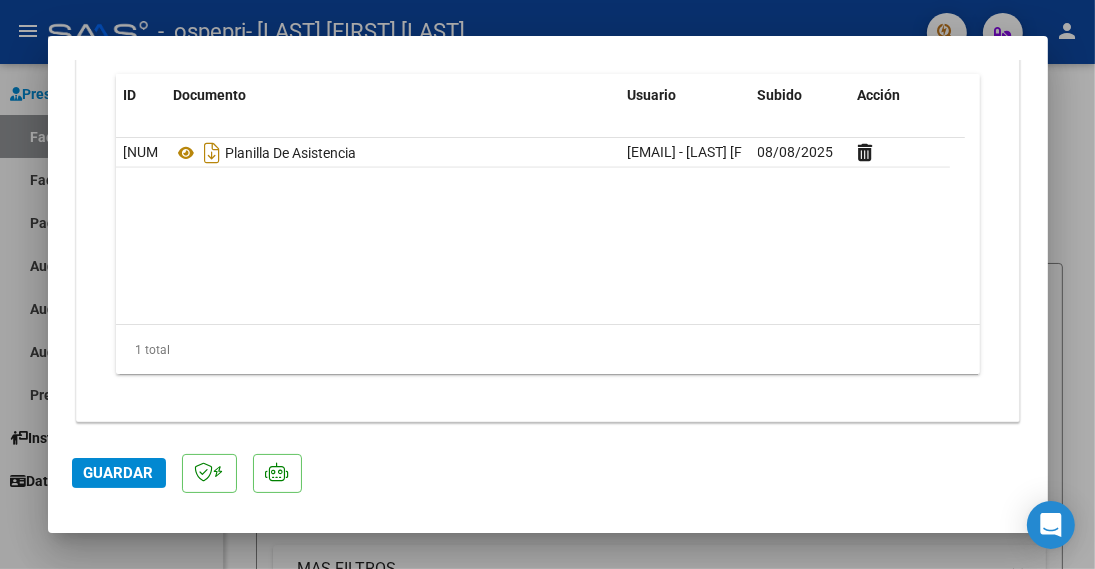 click on "COMPROBANTE VER COMPROBANTE       ESTADO:   Recibida. En proceso de confirmacion/aceptac por la OS.     El comprobante fue leído exitosamente.  DATOS DEL COMPROBANTE CUIT  *   [CUIT] Ingresar CUIT  ANALISIS PRESTADOR  [LAST] [FIRST] [LAST]  ARCA Padrón  Area destinado * Integración Seleccionar Area Período de Prestación (Ej: 202305 para Mayo 2023    202507 Ingrese el Período de Prestación como indica el ejemplo   Una vez que se asoció a un legajo aprobado no se puede cambiar el período de prestación.   Comprobante Tipo * Factura C Seleccionar Tipo Punto de Venta  *   1 Ingresar el Nro.  Número  *   981 Ingresar el Nro.  Monto  *   $ 118.757,84 Ingresar el monto  Fecha del Cpbt.  *   2025-08-04 Ingresar la fecha  CAE / CAEA (no ingrese CAI)    75314946652002 Ingresar el CAE o CAEA (no ingrese CAI)  Fecha de Vencimiento    Ingresar la fecha  Ref. Externa    Ingresar la ref.  N° Liquidación    Ingresar el N° Liquidación  COMENTARIOS Comentarios del Prestador / Gerenciador:  202507 202501" at bounding box center [548, 284] 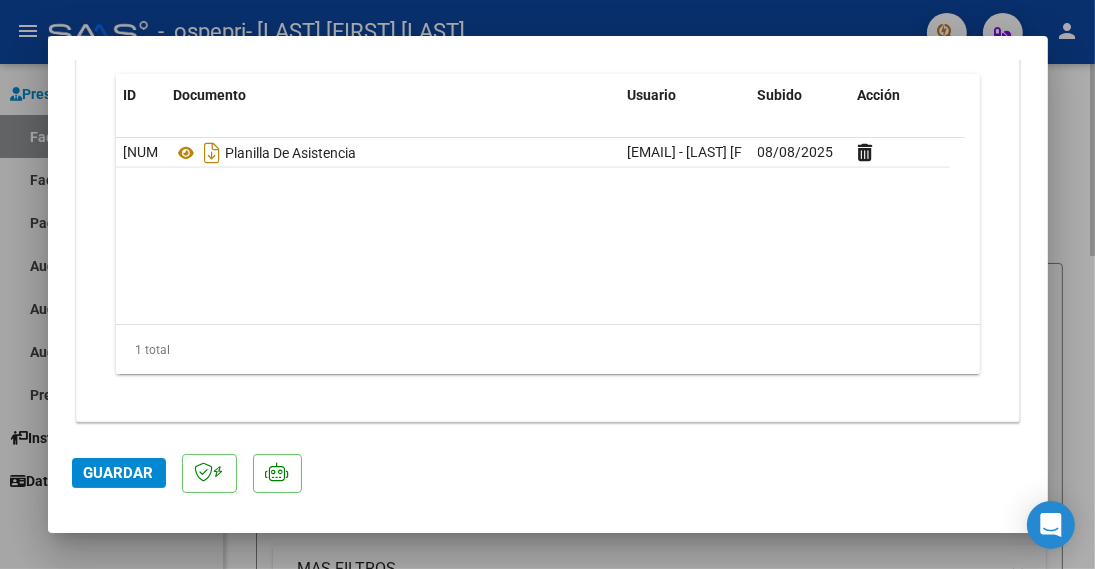 click at bounding box center (547, 284) 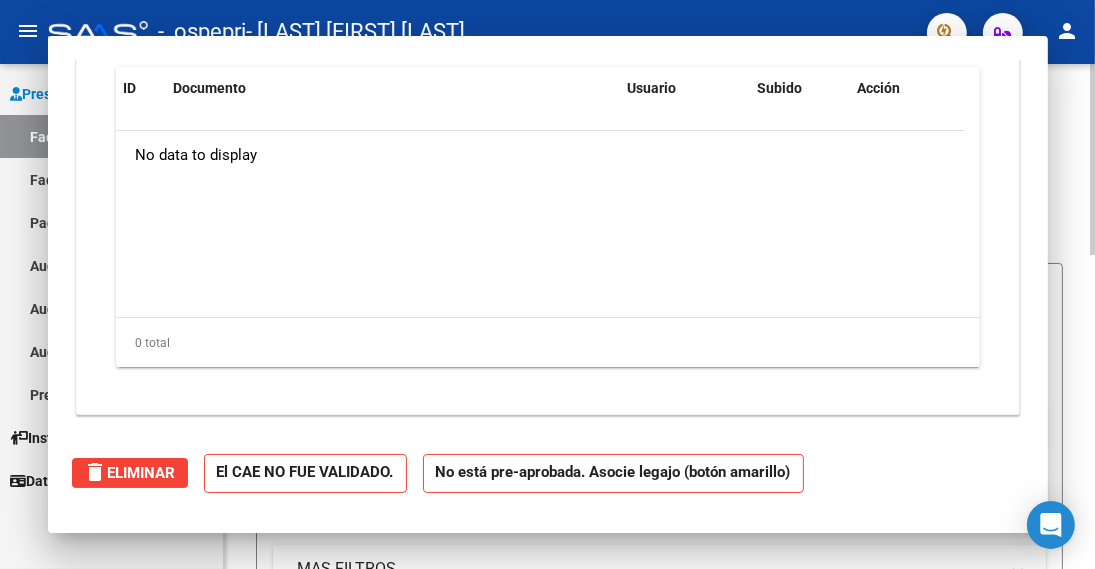 scroll, scrollTop: 0, scrollLeft: 0, axis: both 